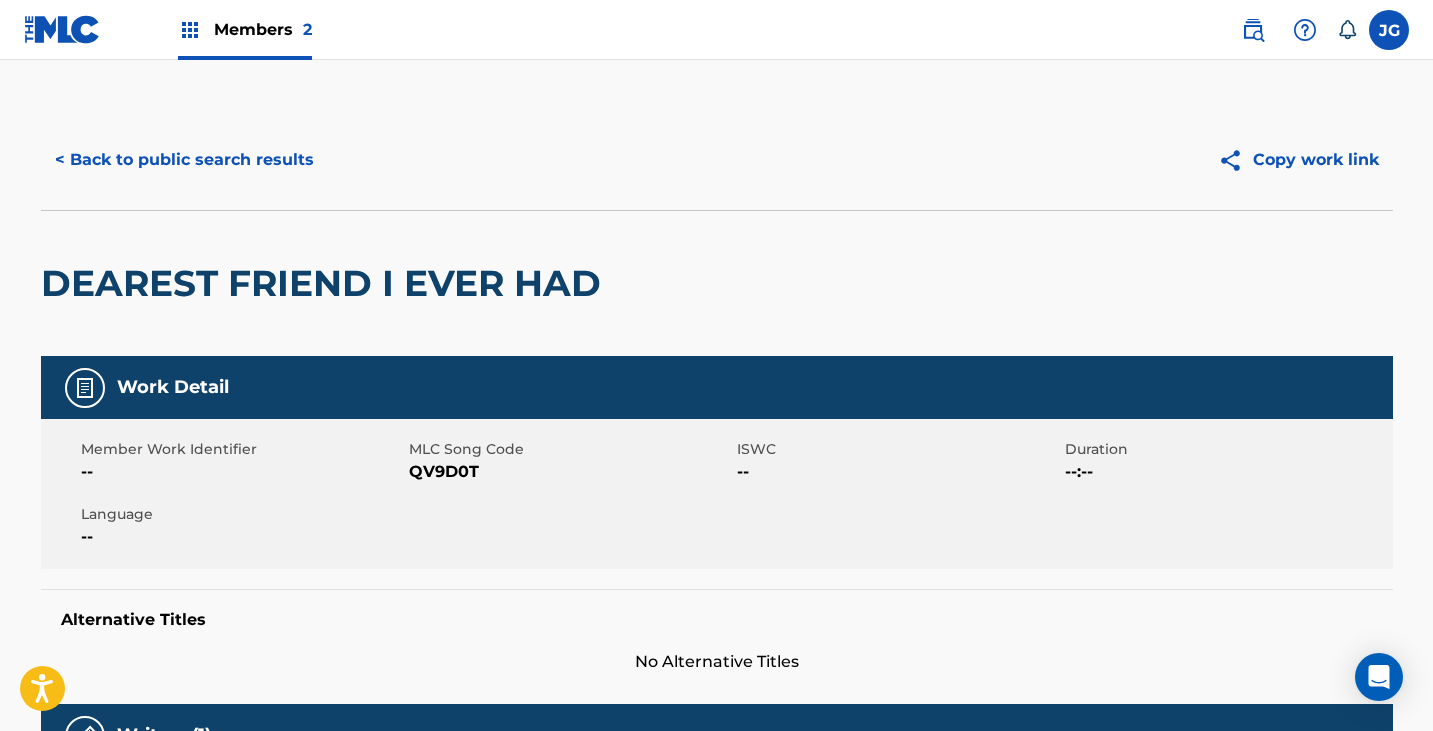 scroll, scrollTop: 600, scrollLeft: 0, axis: vertical 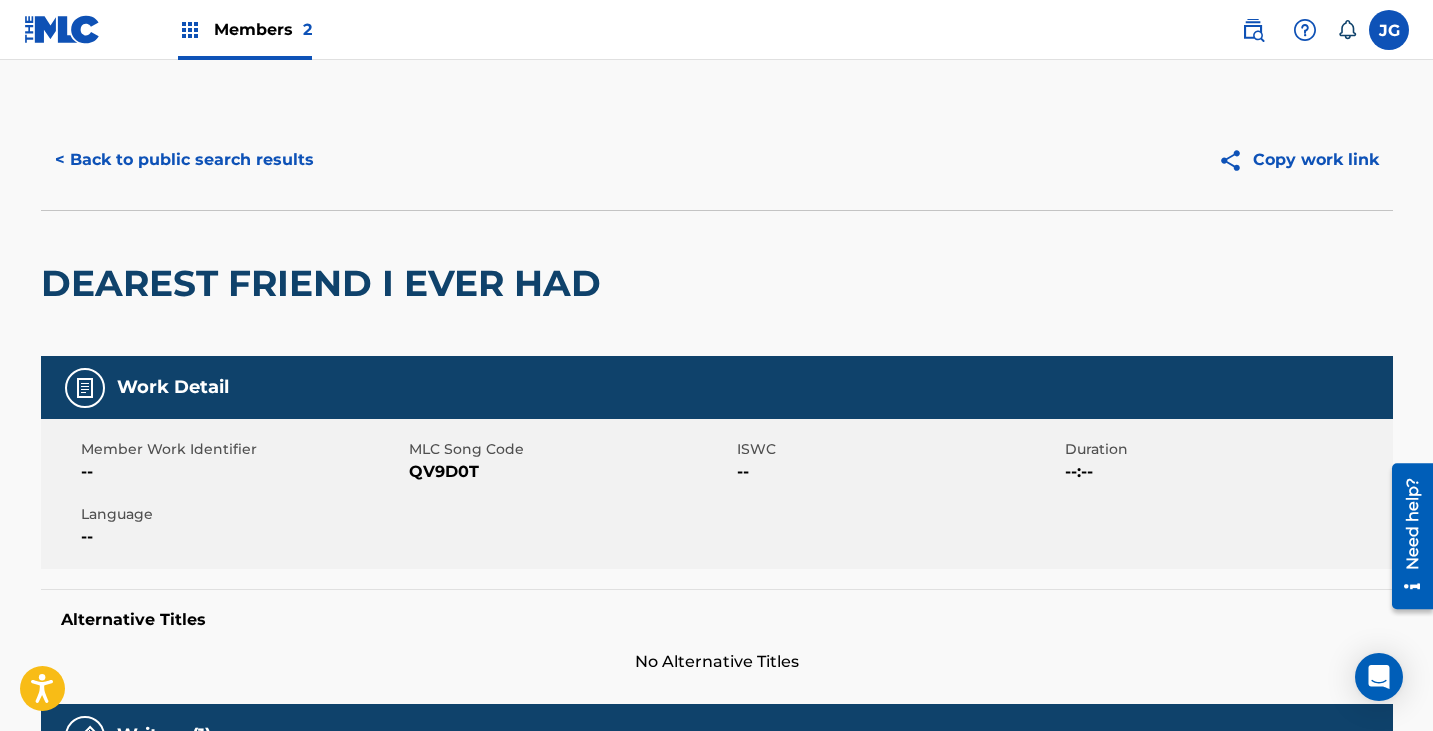 click on "< Back to public search results" at bounding box center [184, 160] 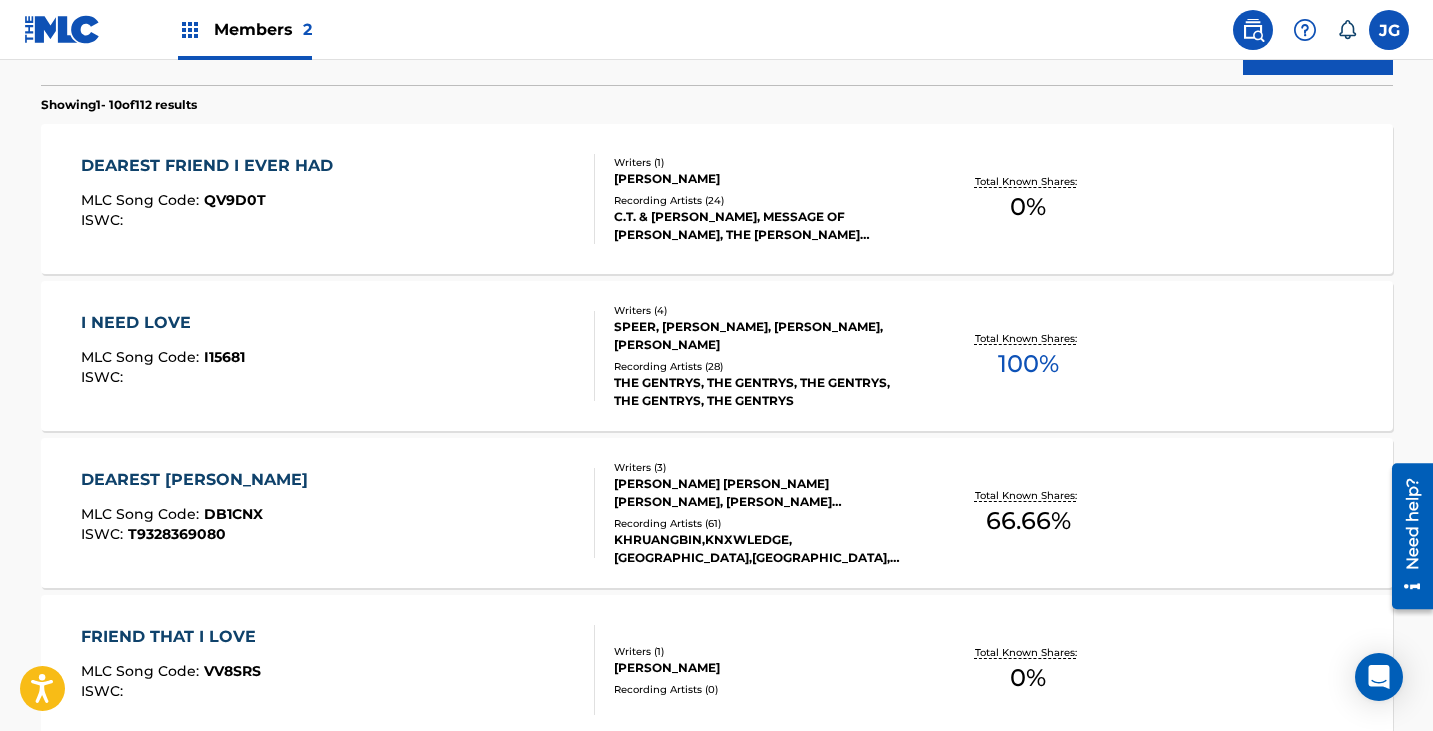 scroll, scrollTop: 214, scrollLeft: 0, axis: vertical 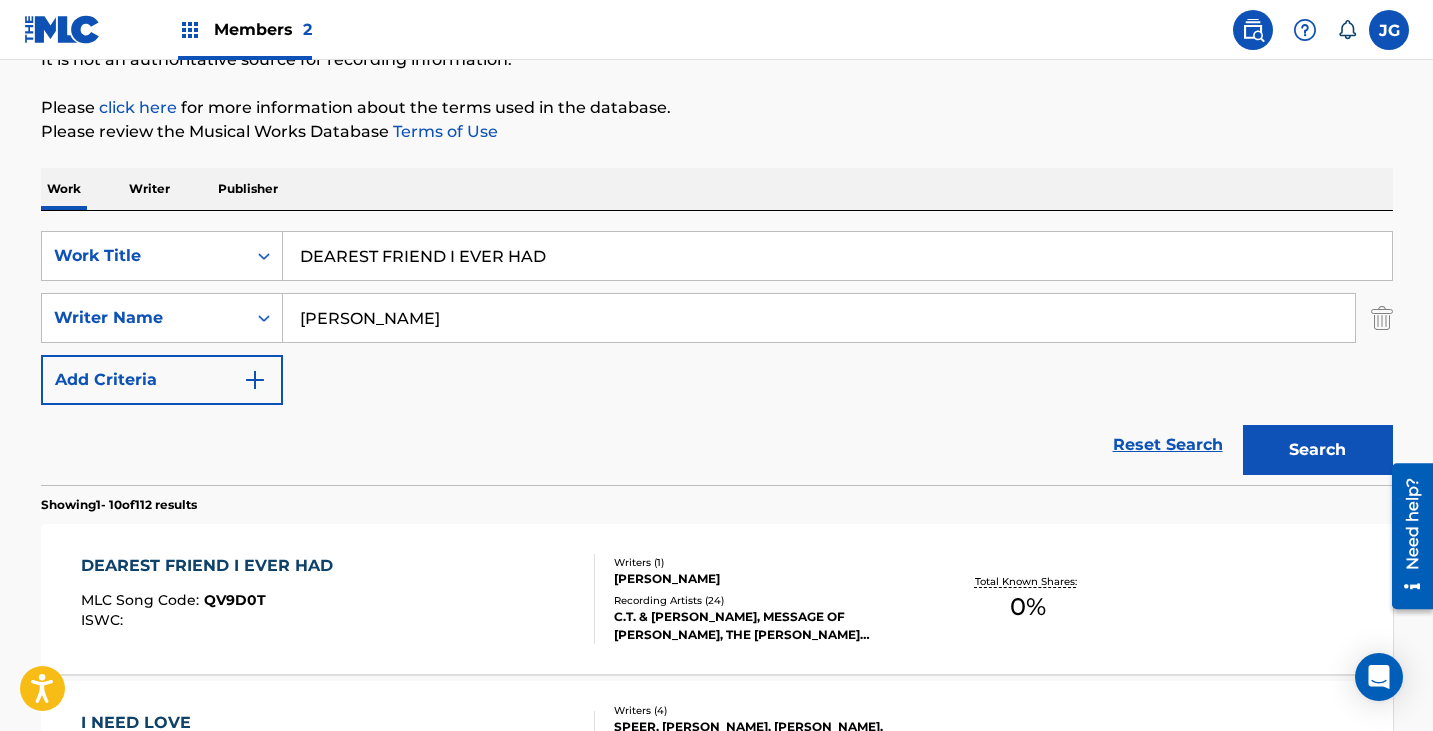drag, startPoint x: 601, startPoint y: 272, endPoint x: 209, endPoint y: 215, distance: 396.12247 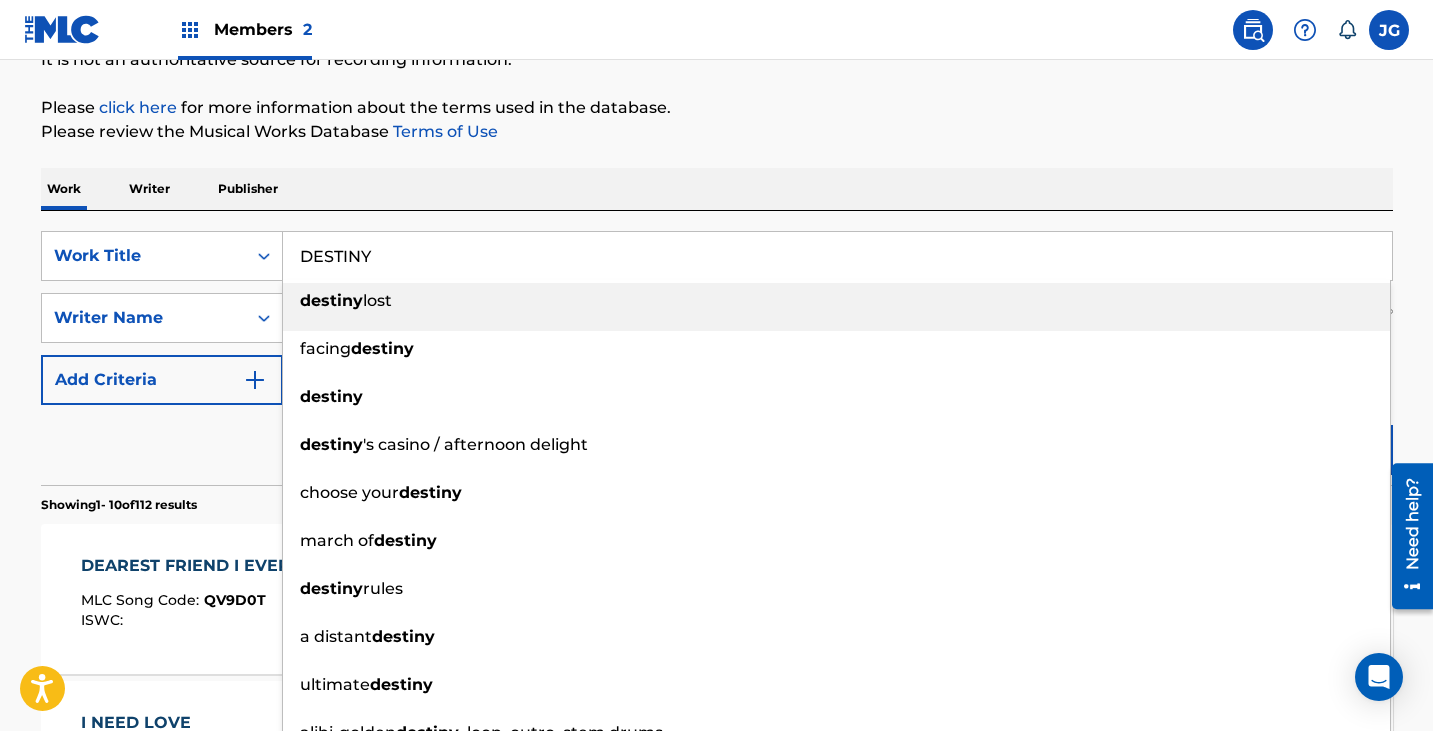 type on "DESTINY" 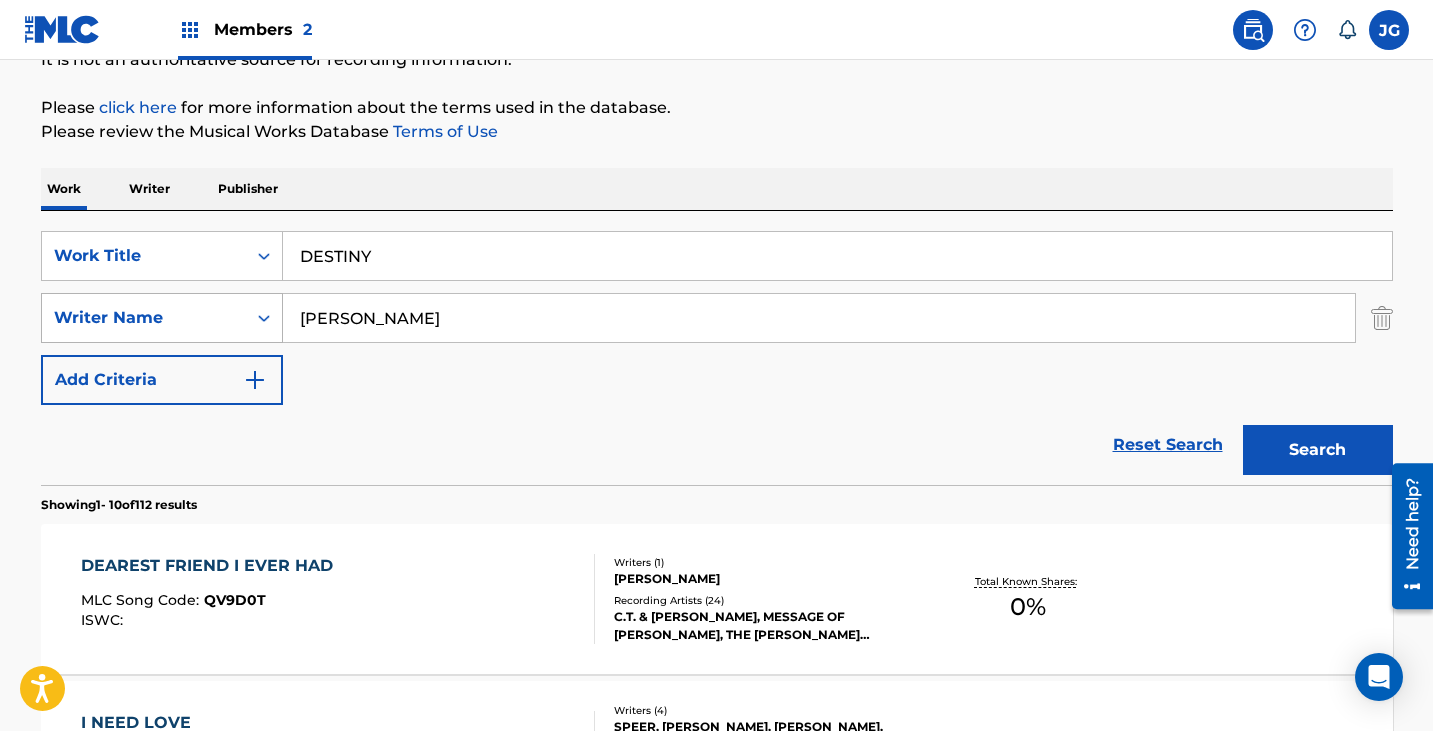 drag, startPoint x: 375, startPoint y: 333, endPoint x: 234, endPoint y: 318, distance: 141.79562 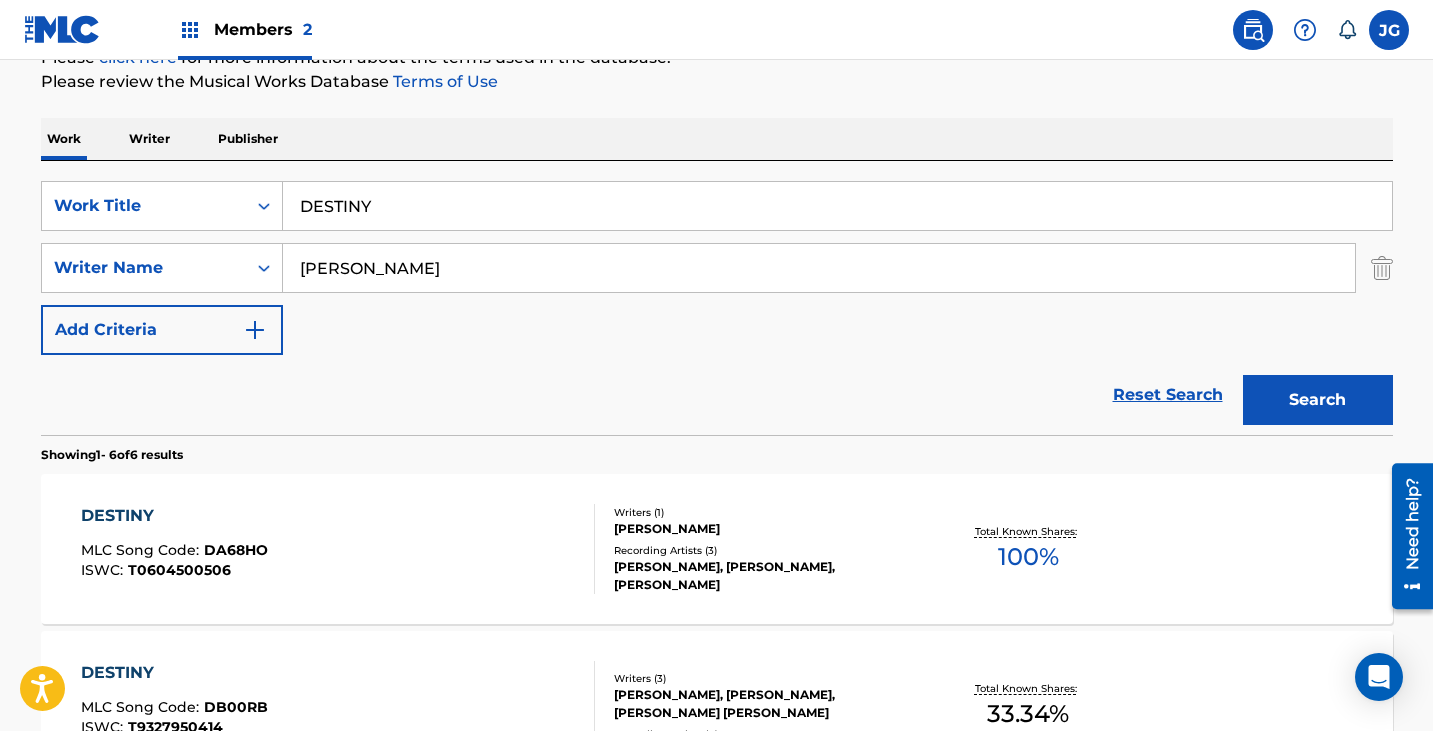 scroll, scrollTop: 514, scrollLeft: 0, axis: vertical 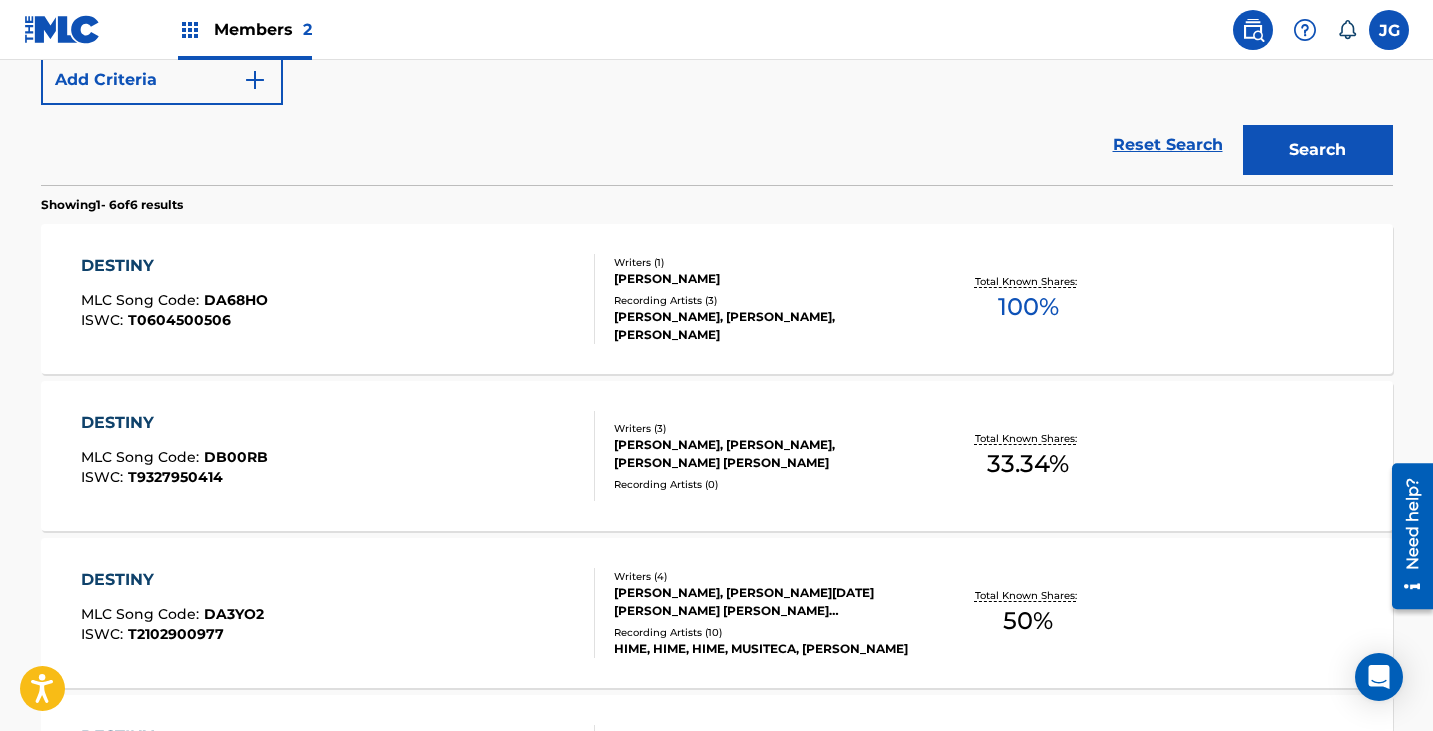 click on "Recording Artists ( 0 )" at bounding box center [765, 484] 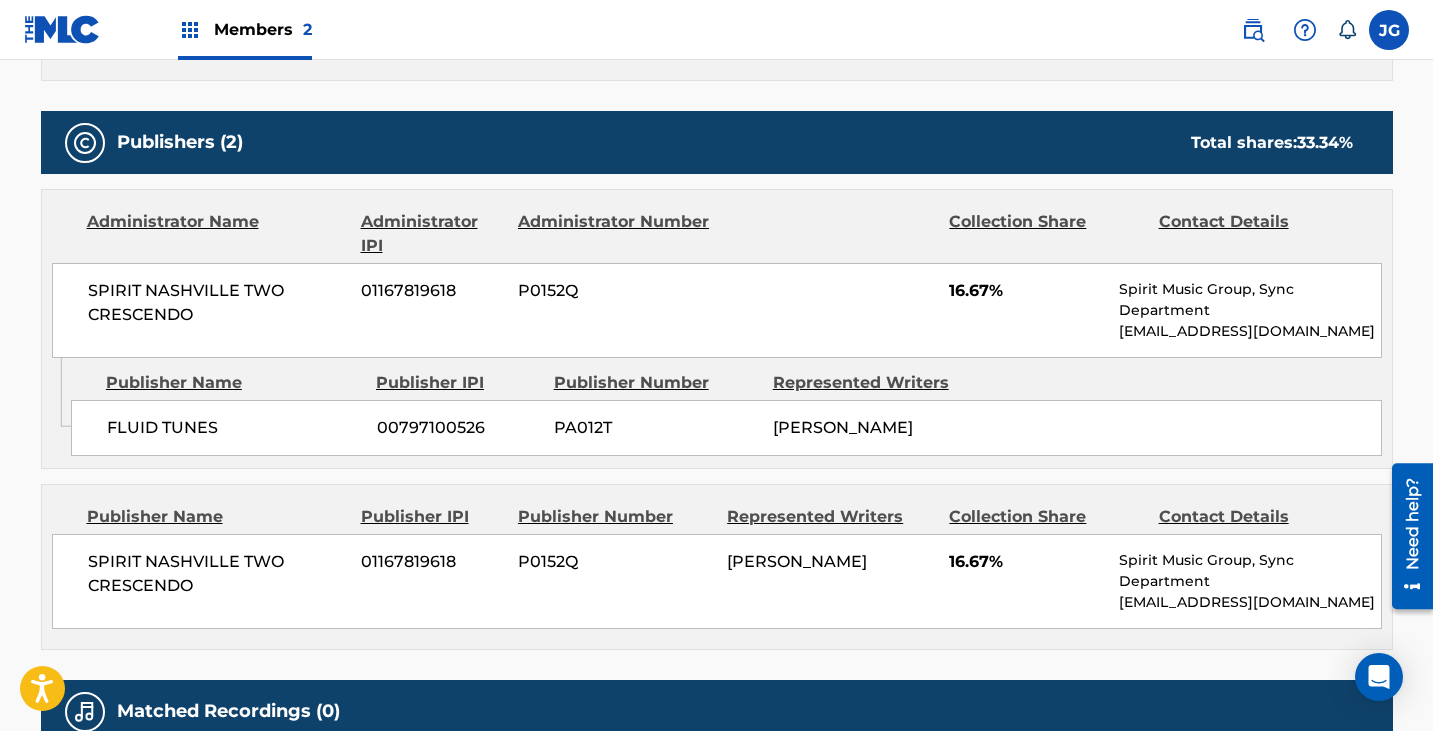 scroll, scrollTop: 900, scrollLeft: 0, axis: vertical 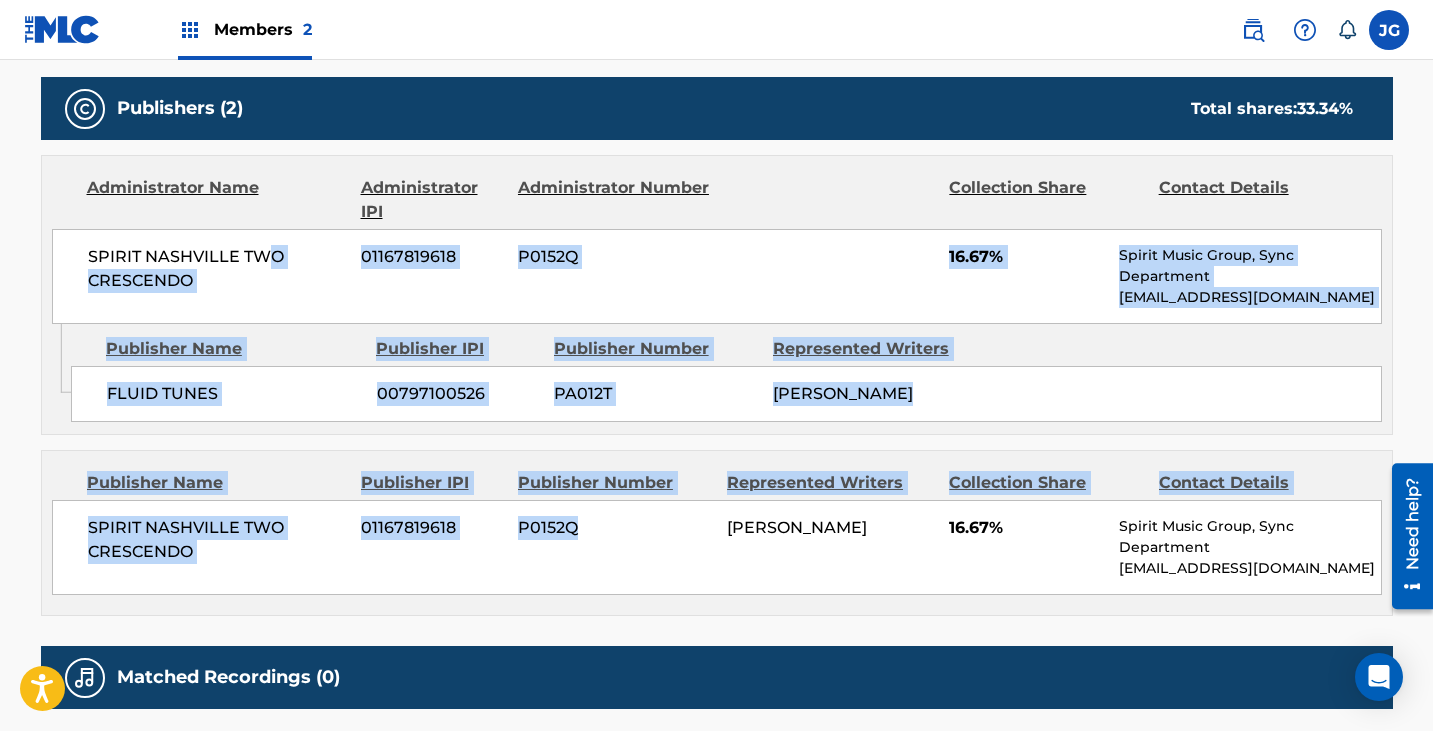 drag, startPoint x: 579, startPoint y: 544, endPoint x: 251, endPoint y: 222, distance: 459.63898 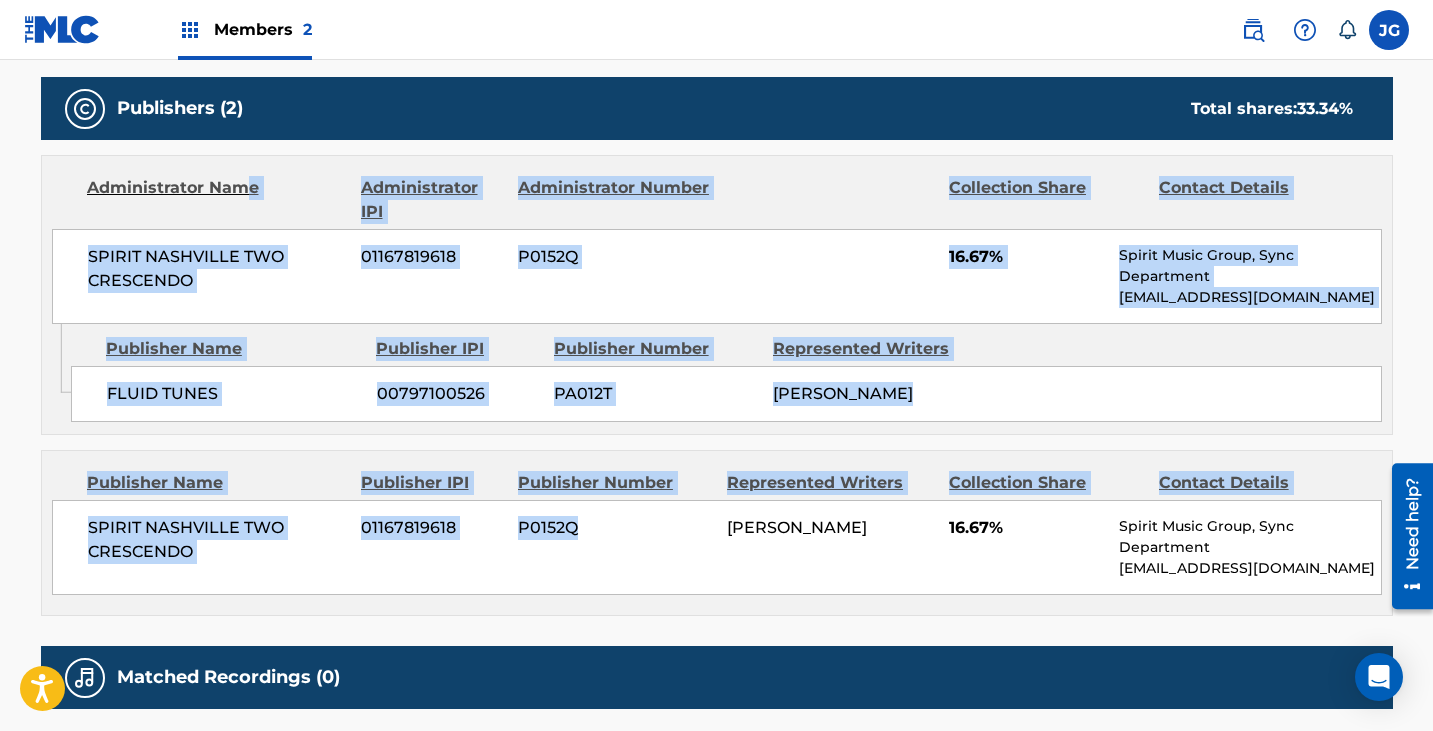 click on "Administrator Name" at bounding box center [216, 200] 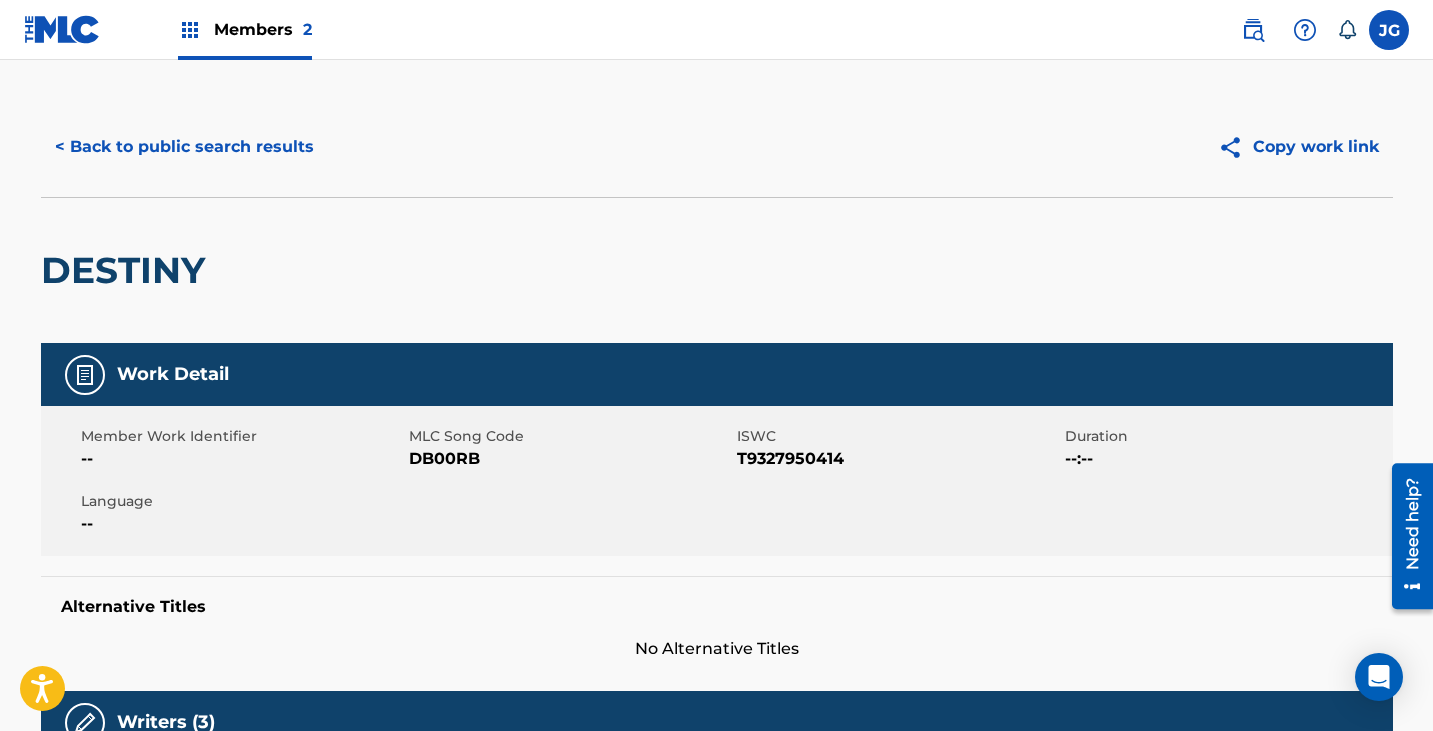 scroll, scrollTop: 0, scrollLeft: 0, axis: both 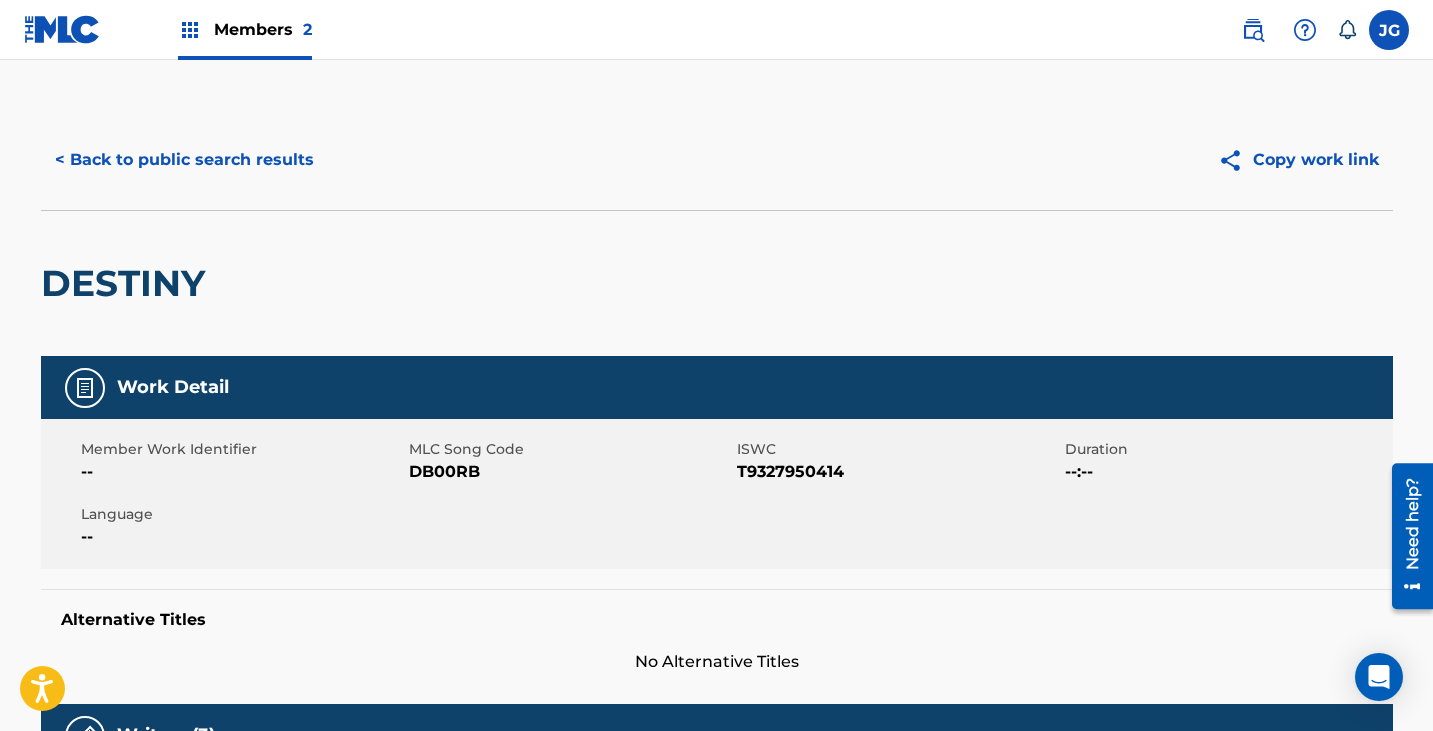 click on "< Back to public search results" at bounding box center [184, 160] 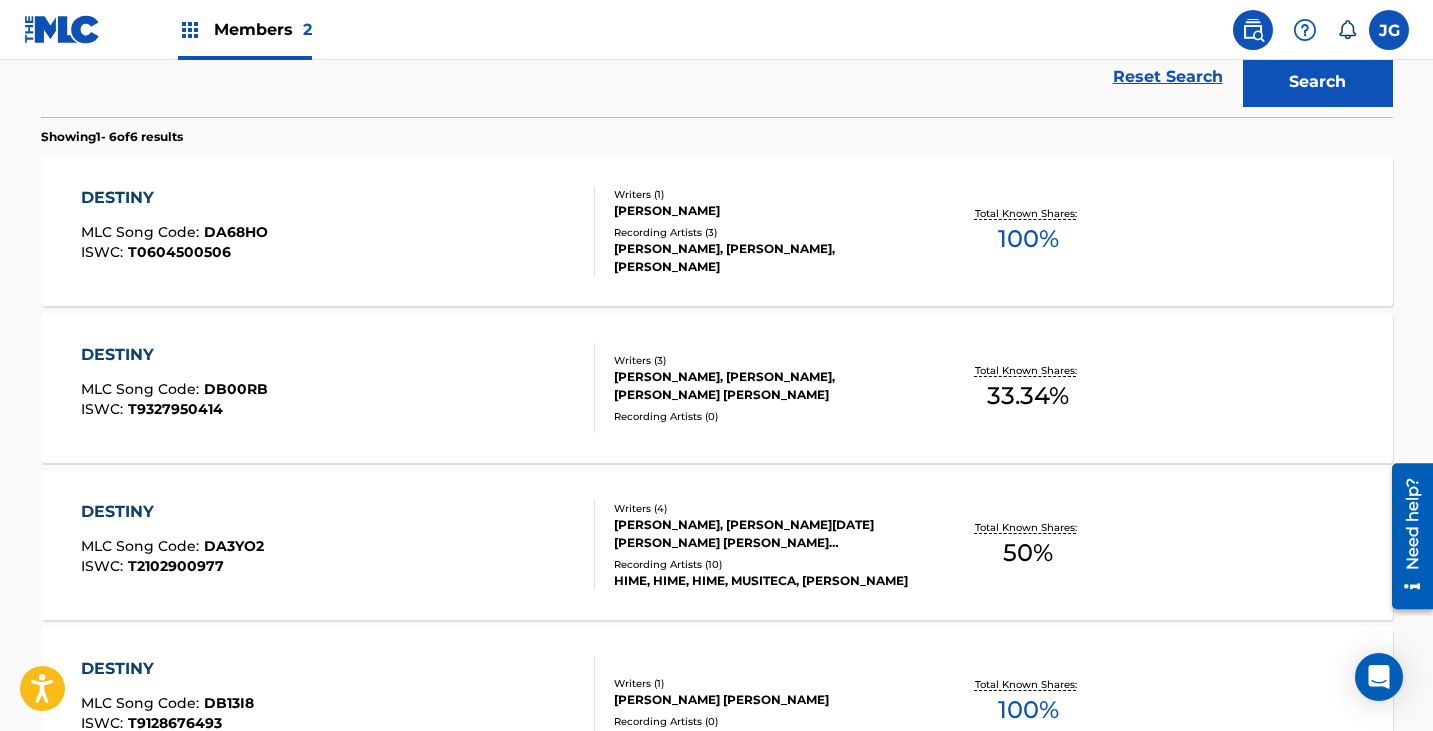 scroll, scrollTop: 328, scrollLeft: 0, axis: vertical 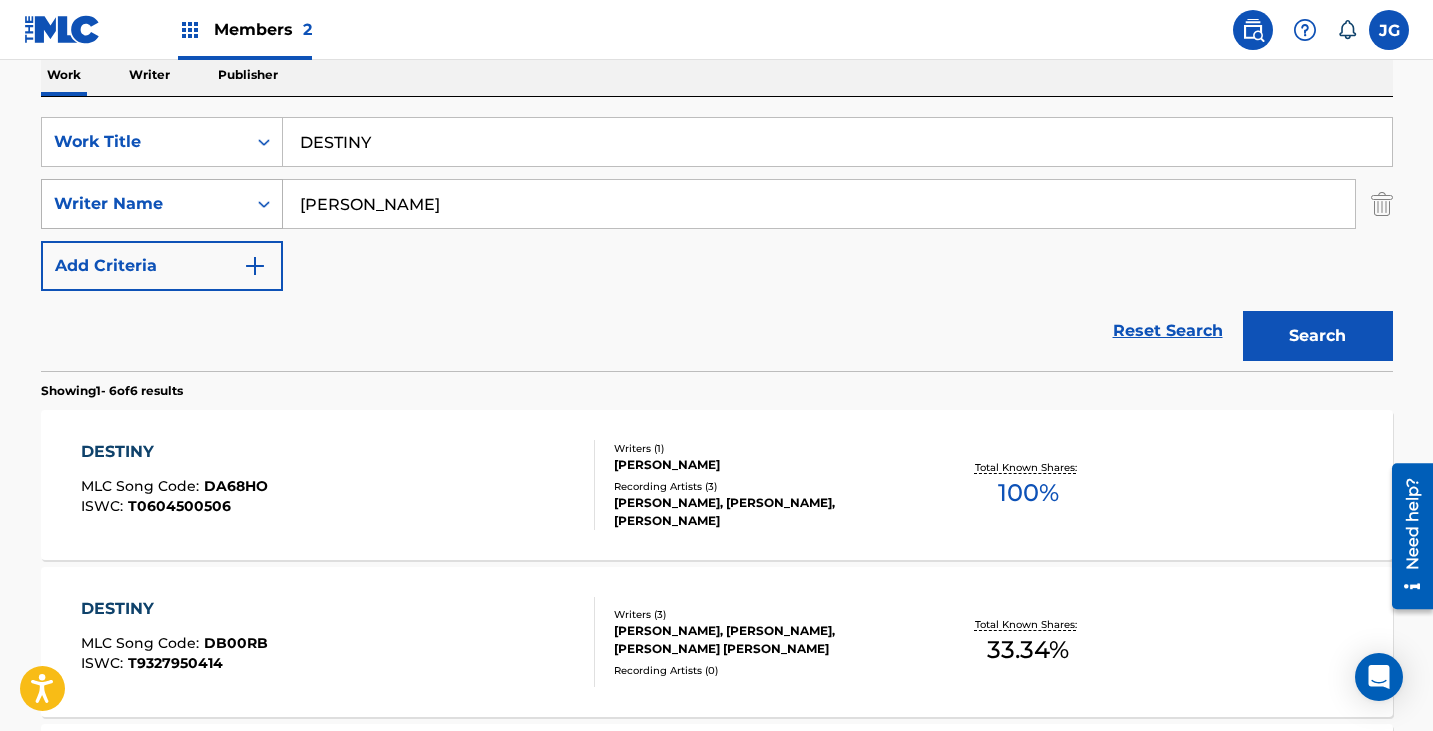 drag, startPoint x: 385, startPoint y: 208, endPoint x: 241, endPoint y: 196, distance: 144.49913 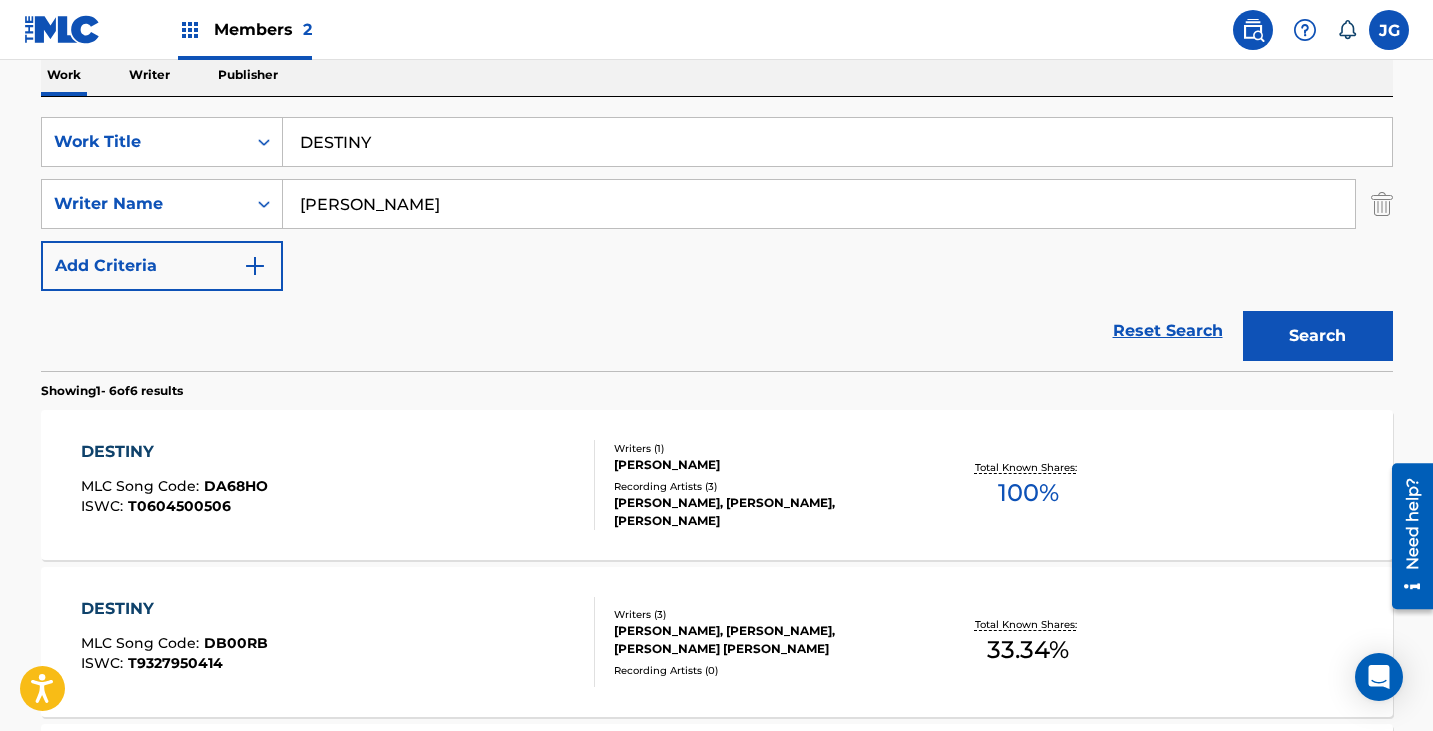 type on "[PERSON_NAME]" 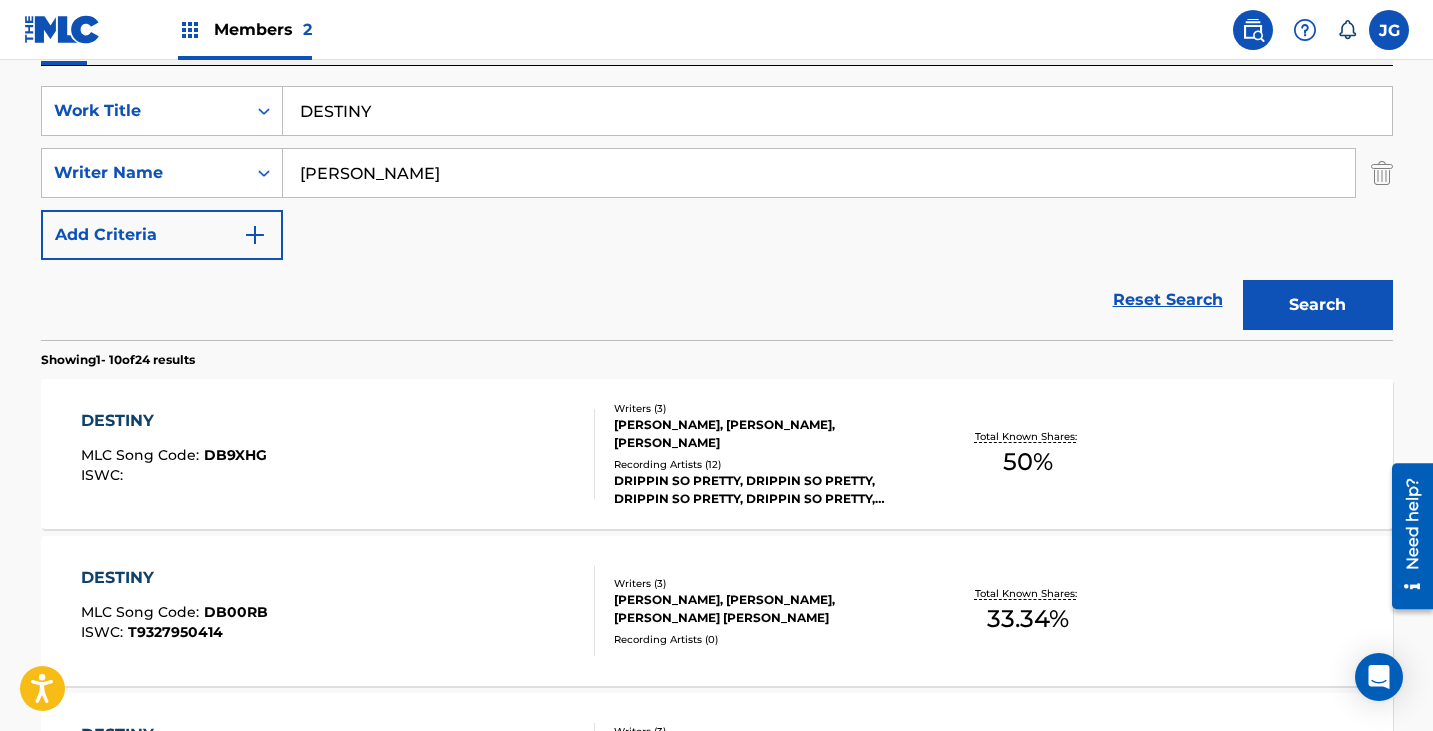 scroll, scrollTop: 328, scrollLeft: 0, axis: vertical 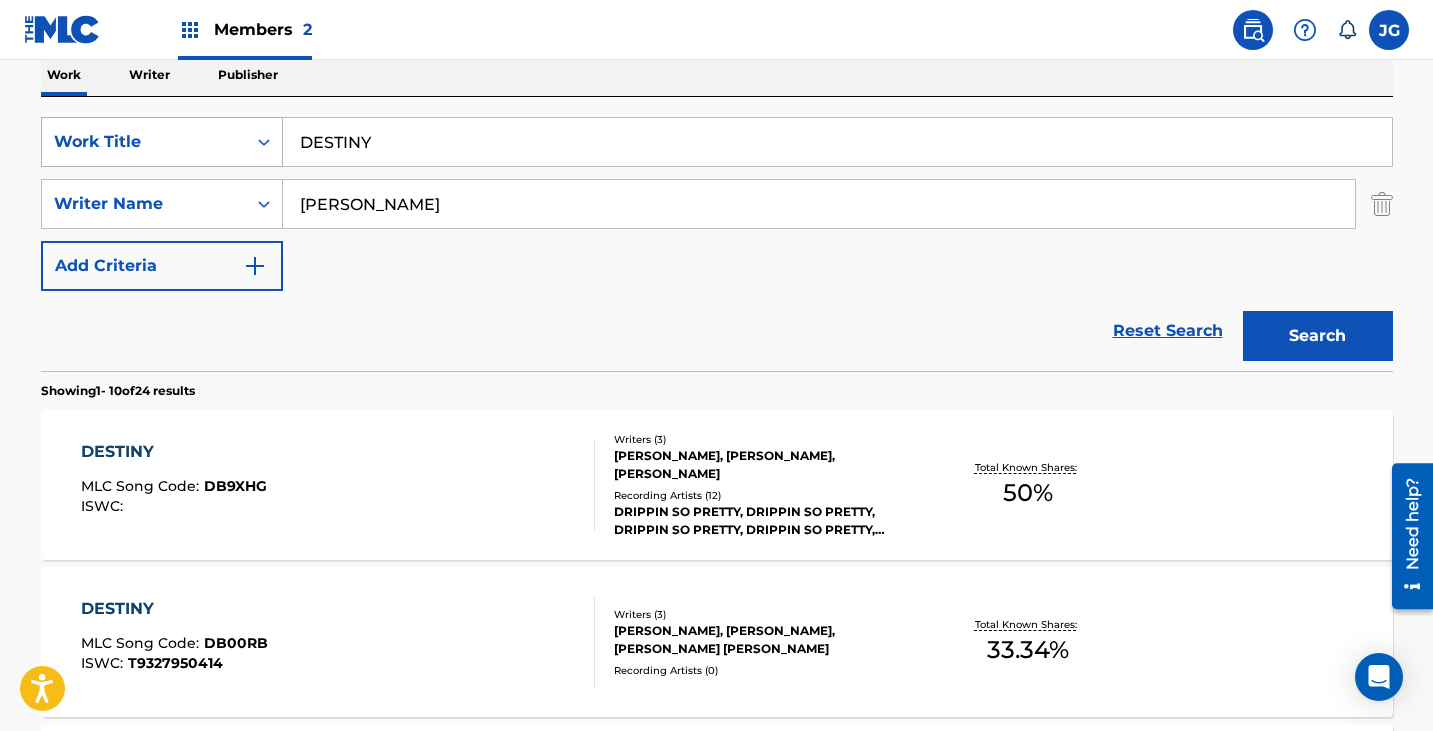 drag, startPoint x: 415, startPoint y: 137, endPoint x: 211, endPoint y: 135, distance: 204.0098 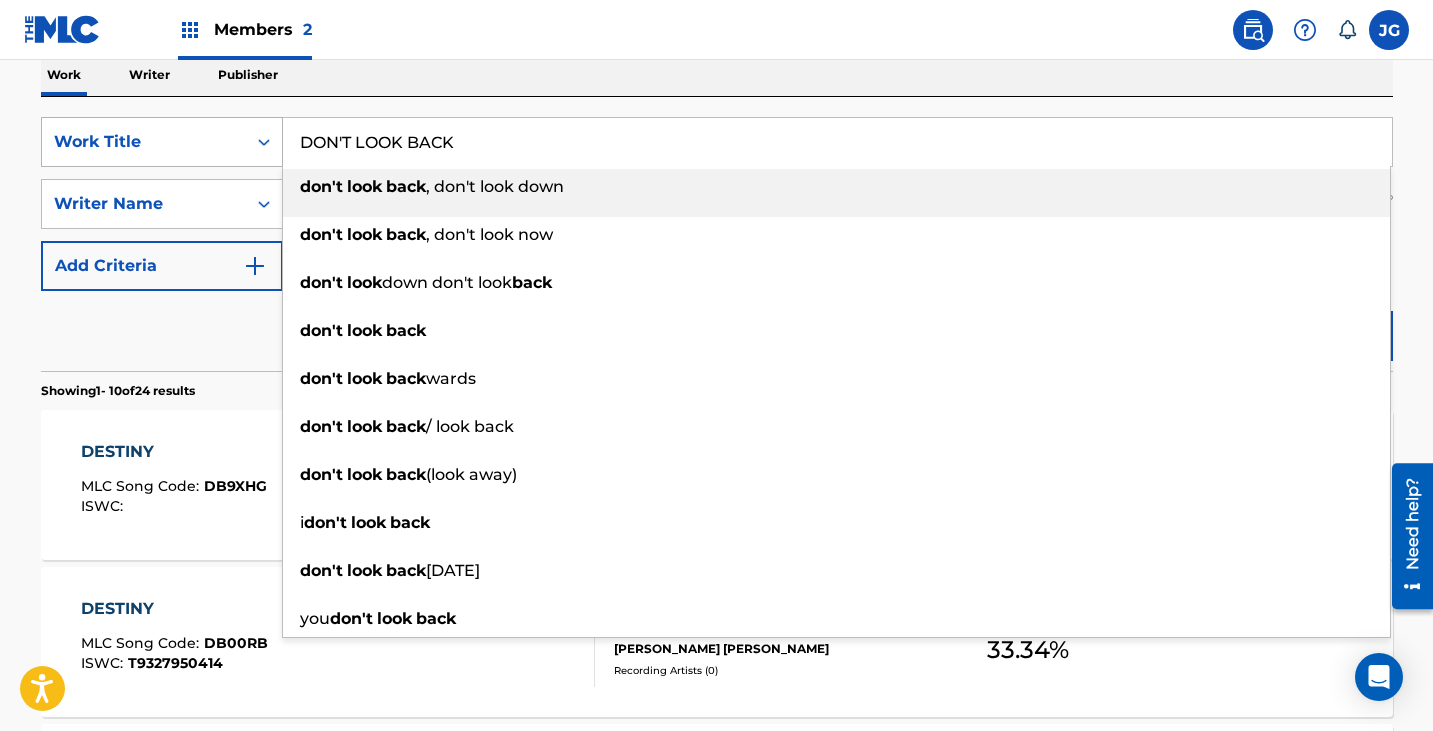 type on "DON'T LOOK BACK" 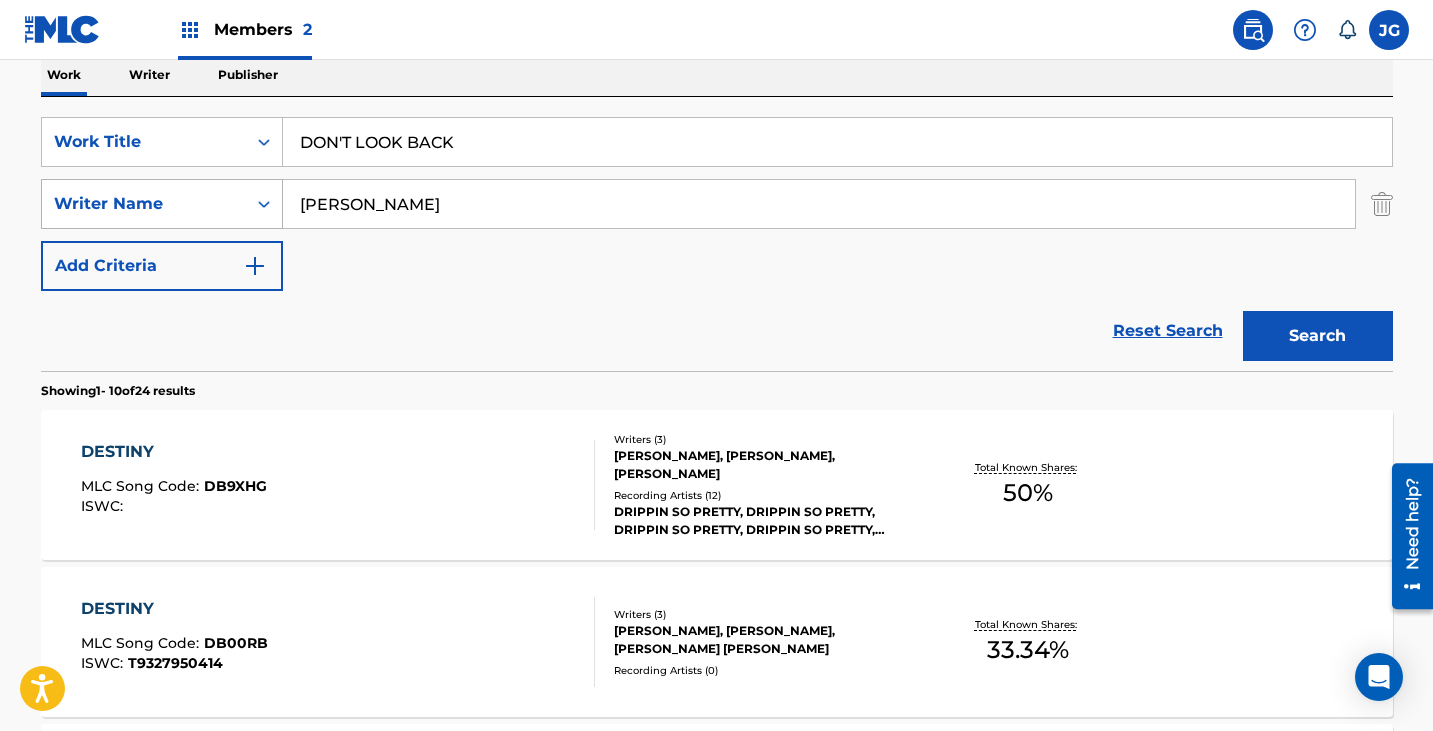 drag, startPoint x: 248, startPoint y: 217, endPoint x: 221, endPoint y: 214, distance: 27.166155 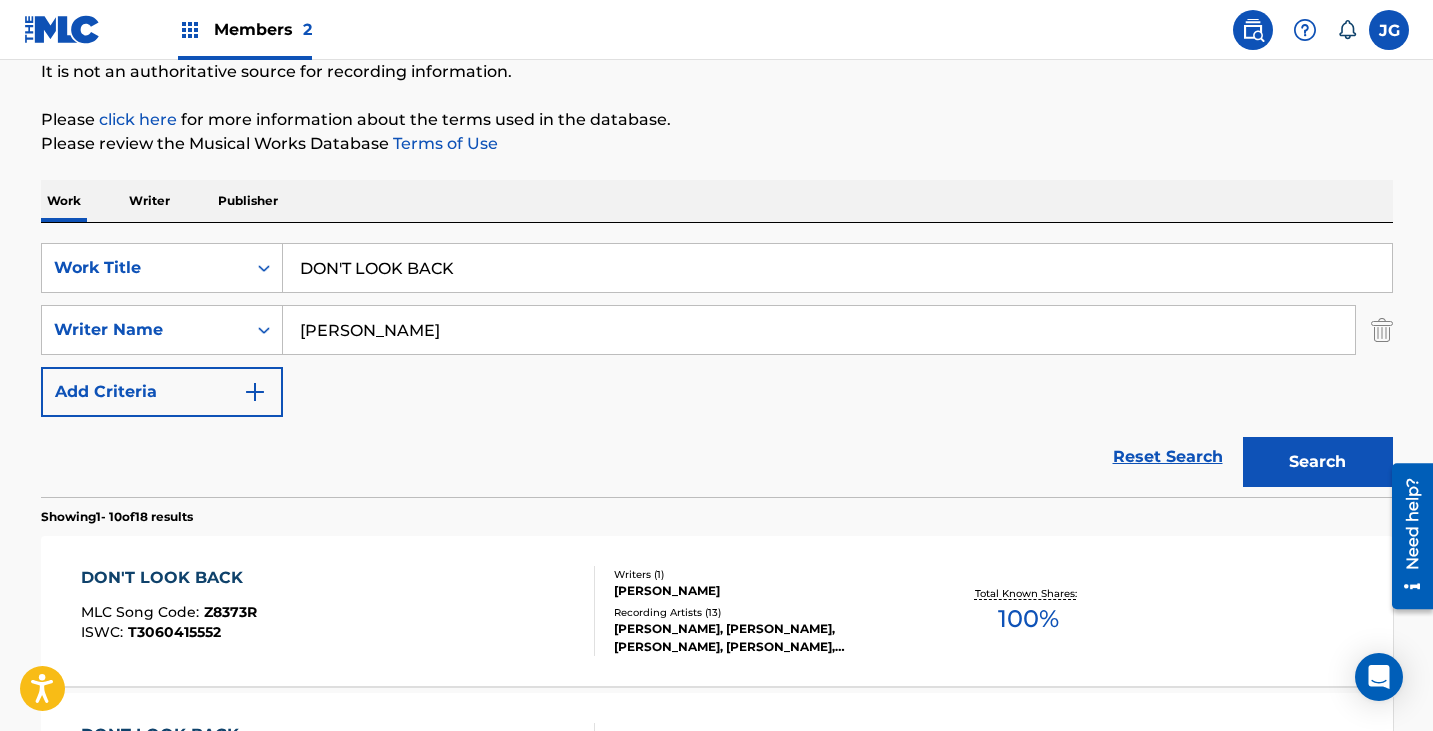 scroll, scrollTop: 328, scrollLeft: 0, axis: vertical 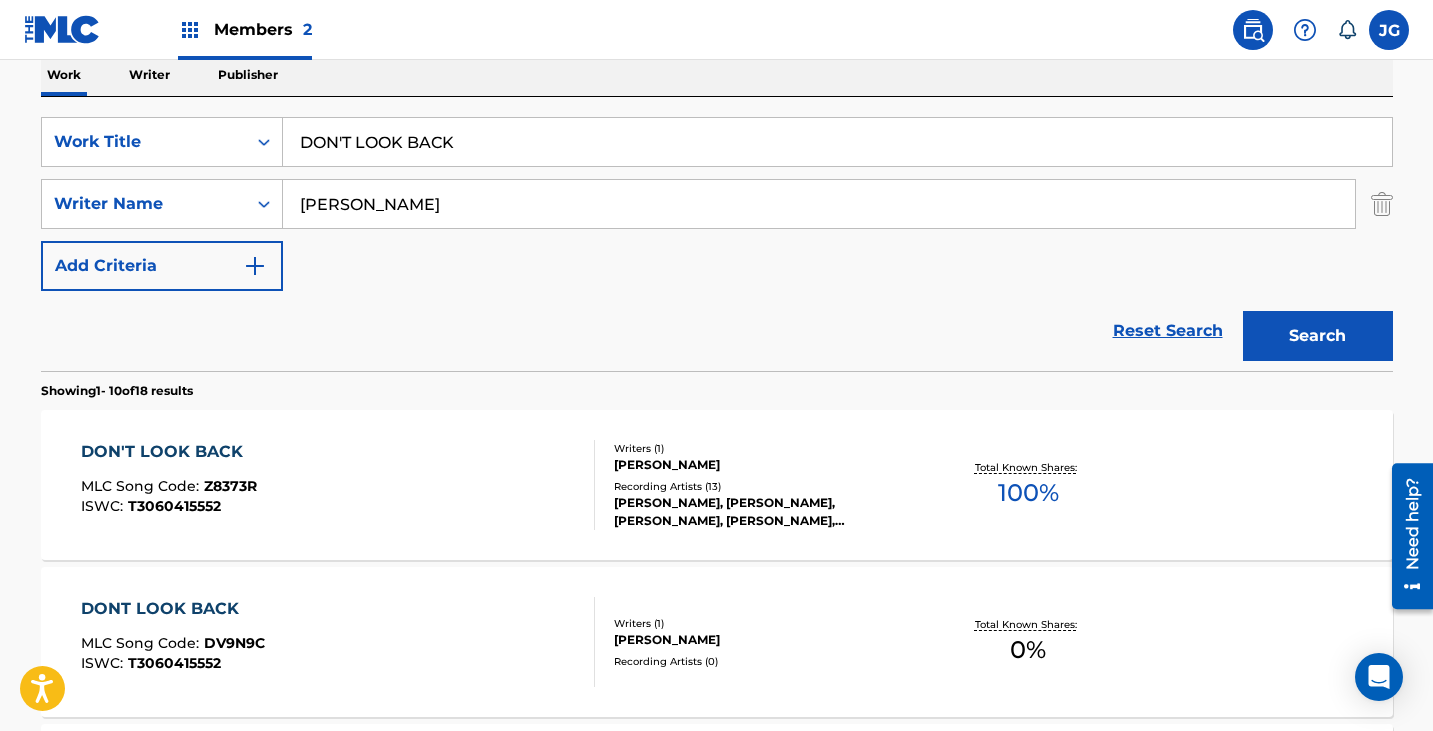 click on "DON'T LOOK BACK MLC Song Code : Z8373R ISWC : T3060415552" at bounding box center [338, 485] 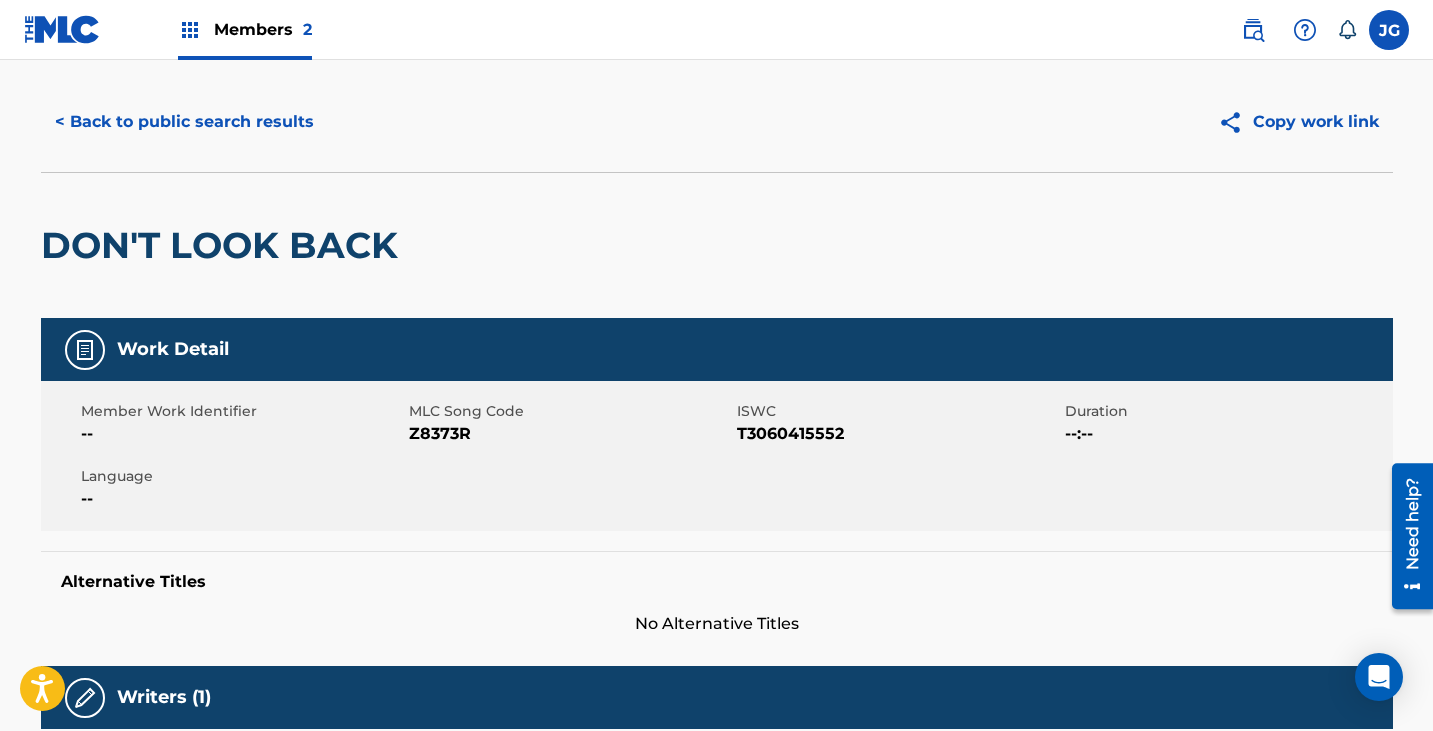 scroll, scrollTop: 0, scrollLeft: 0, axis: both 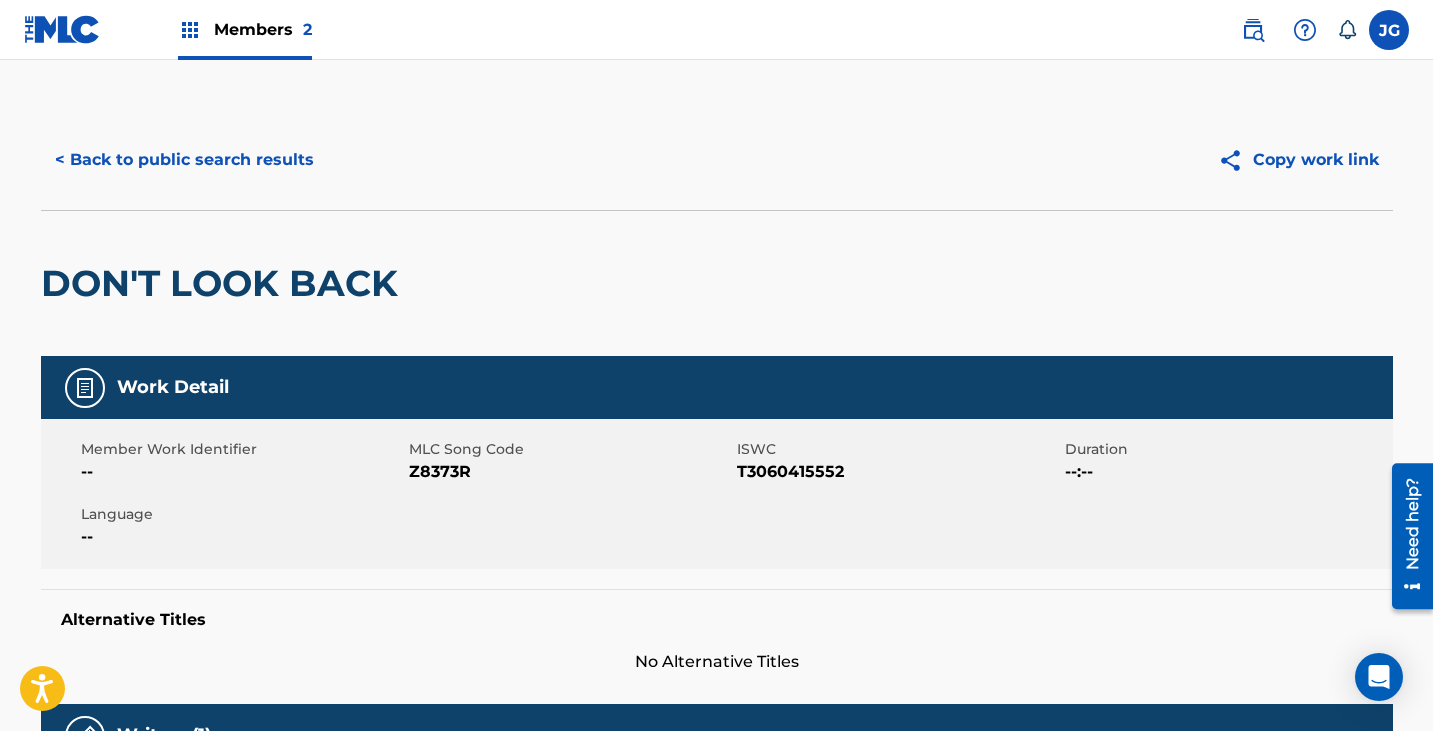 click on "< Back to public search results" at bounding box center (184, 160) 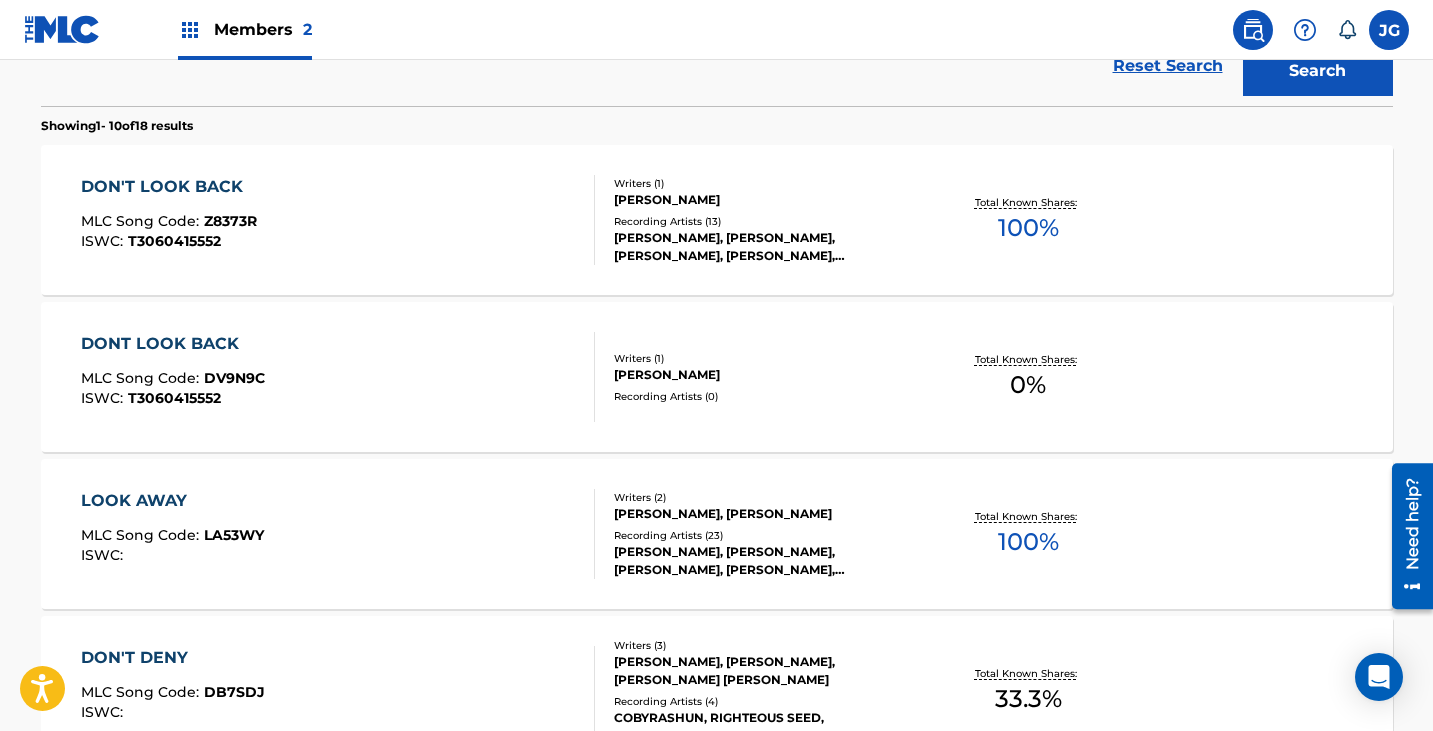 scroll, scrollTop: 628, scrollLeft: 0, axis: vertical 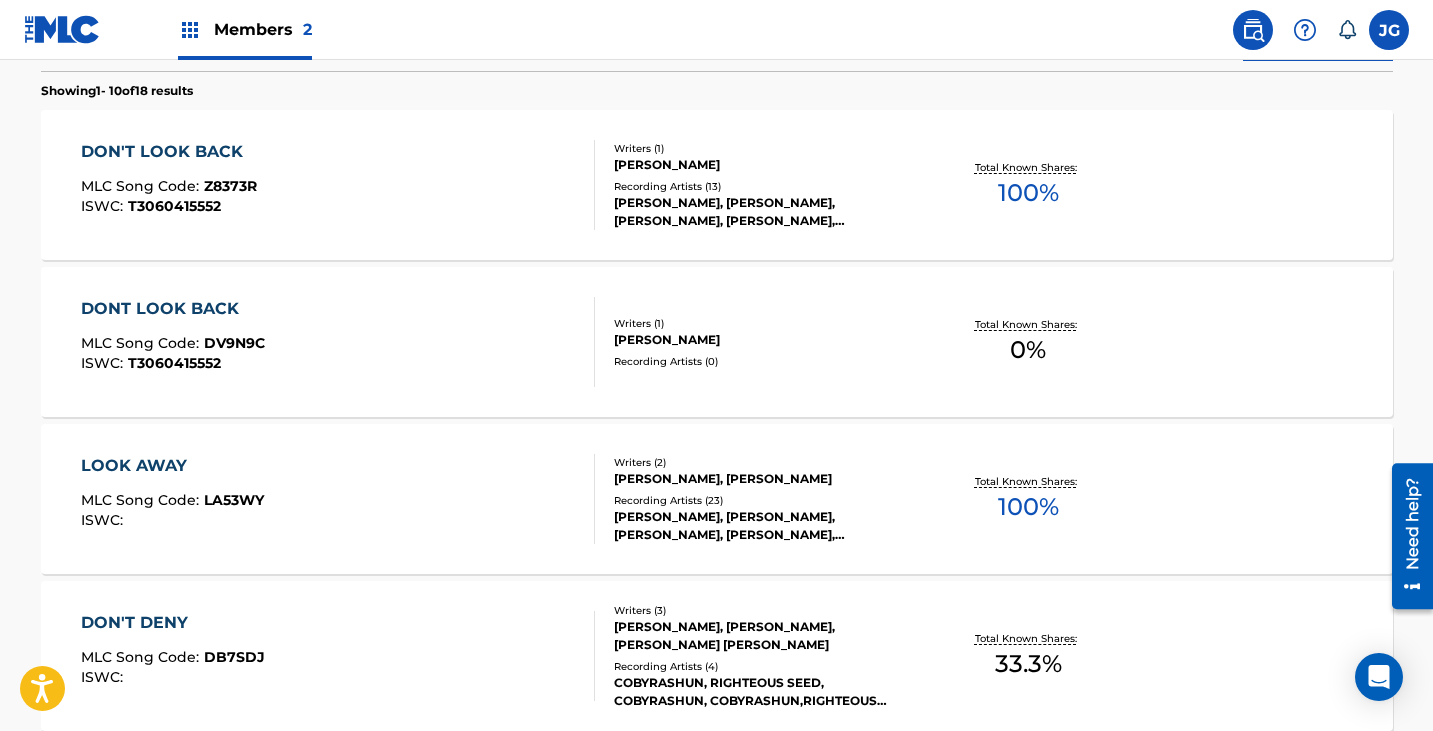click on "DONT LOOK BACK MLC Song Code : DV9N9C ISWC : T3060415552" at bounding box center (338, 342) 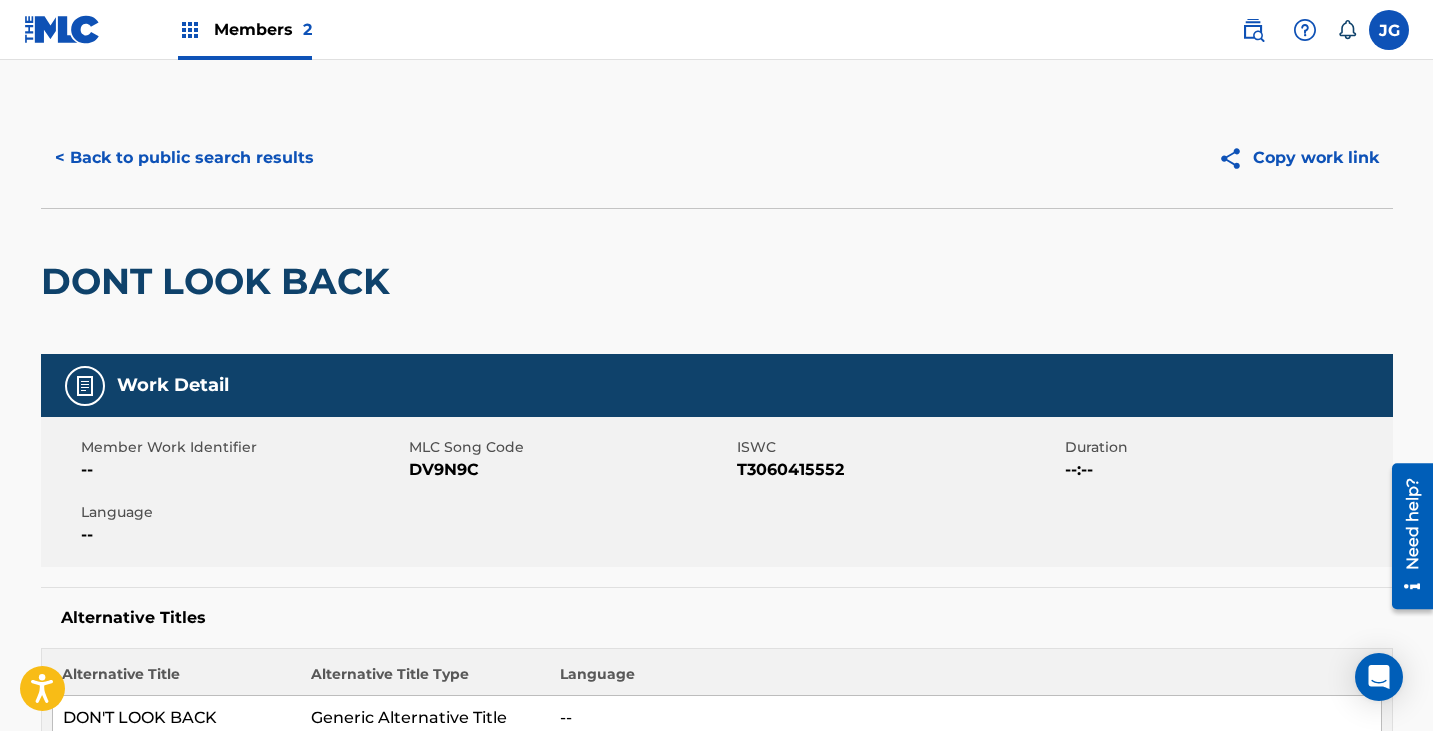click on "< Back to public search results" at bounding box center (184, 158) 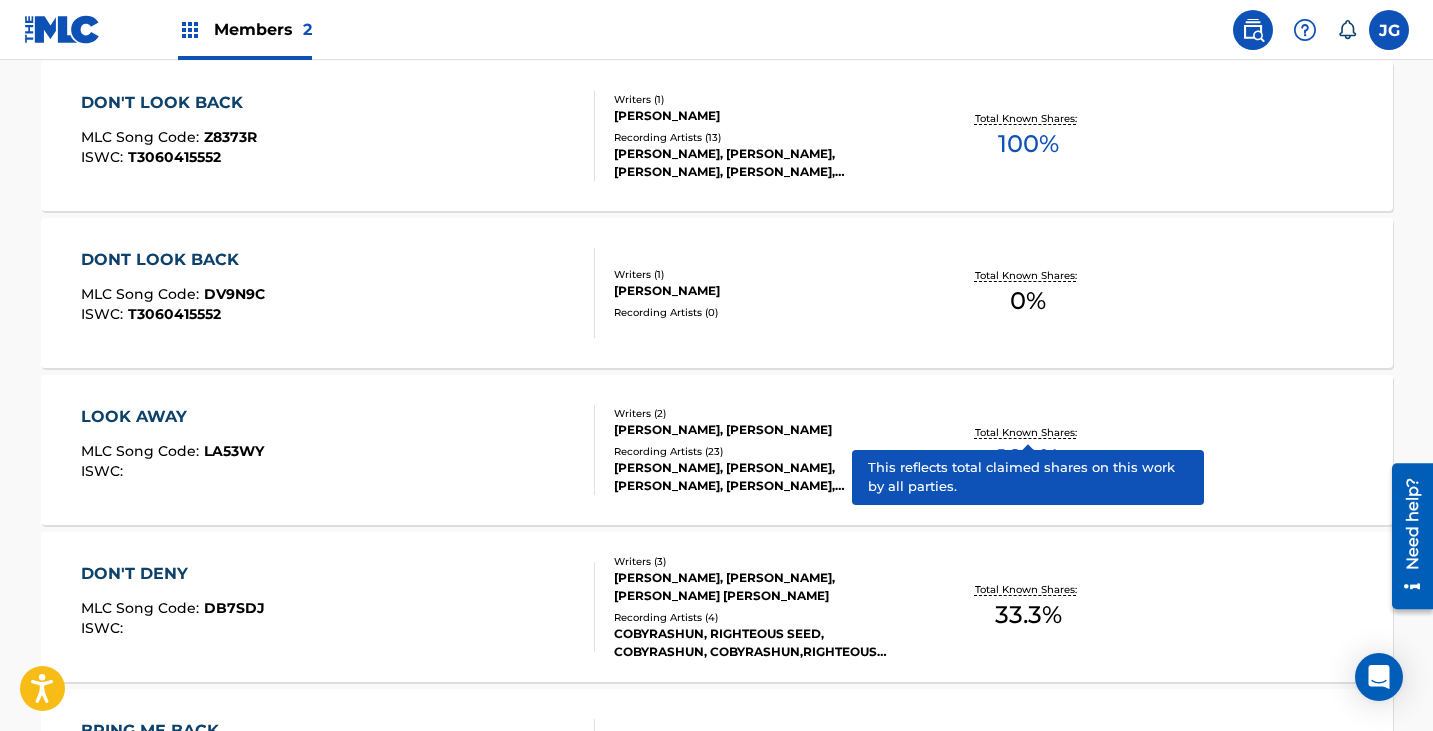 scroll, scrollTop: 642, scrollLeft: 0, axis: vertical 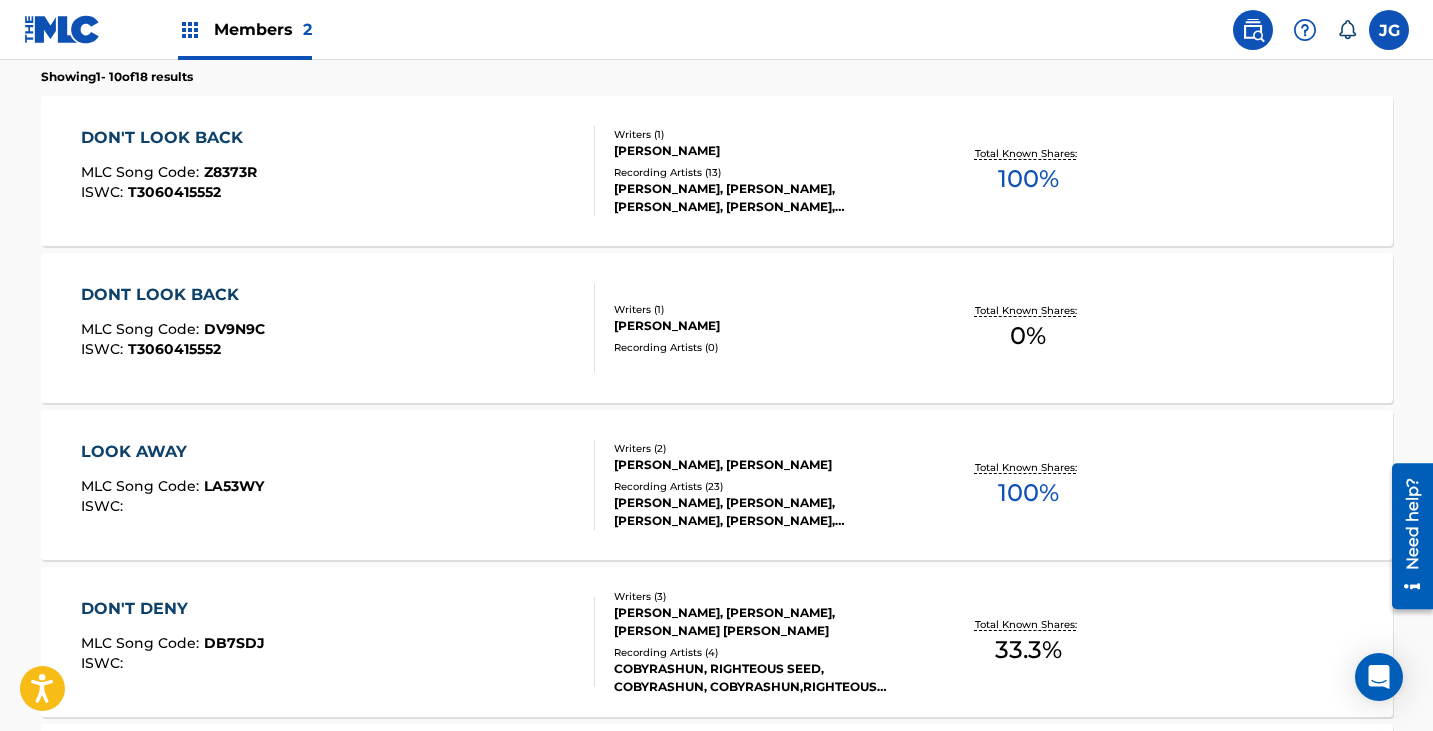click on "[PERSON_NAME], [PERSON_NAME], [PERSON_NAME], [PERSON_NAME], [PERSON_NAME]" at bounding box center (765, 198) 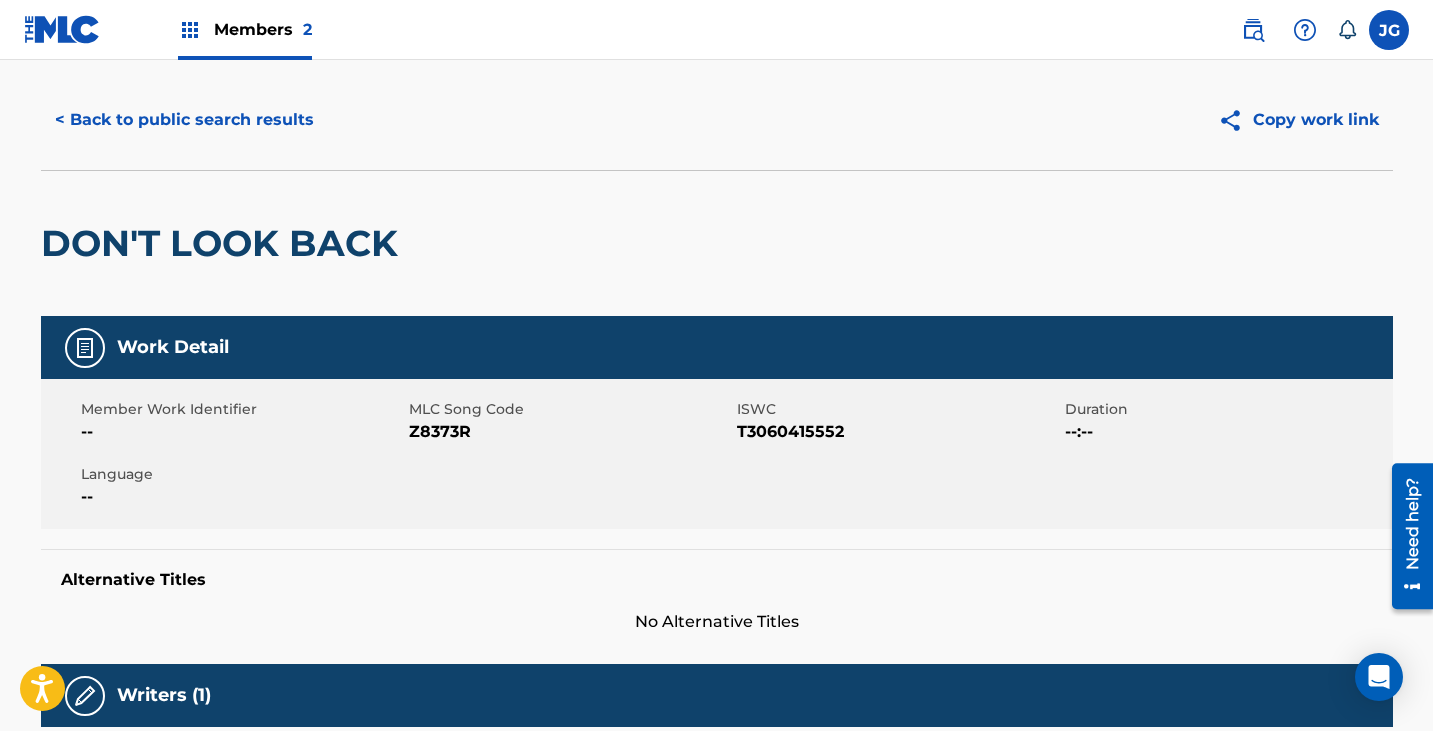 scroll, scrollTop: 0, scrollLeft: 0, axis: both 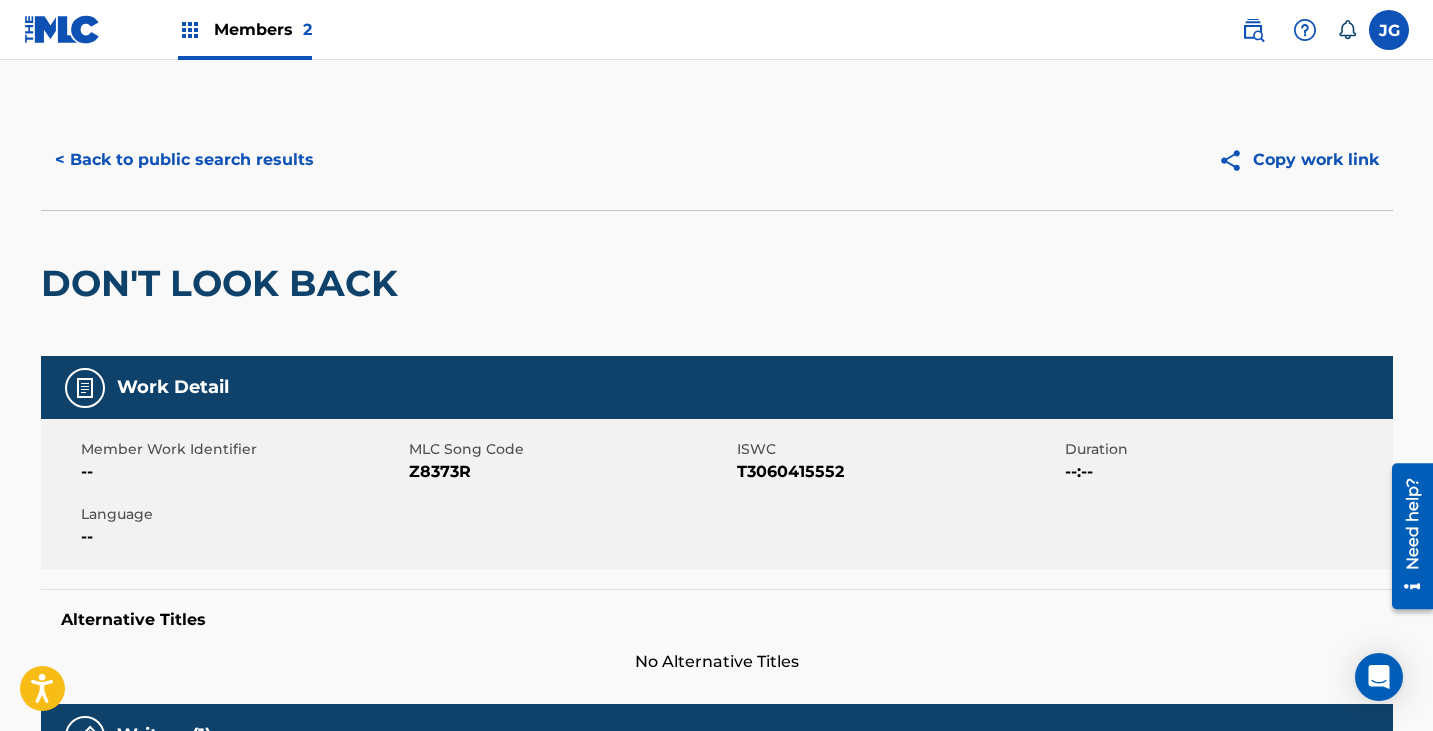click on "< Back to public search results" at bounding box center (184, 160) 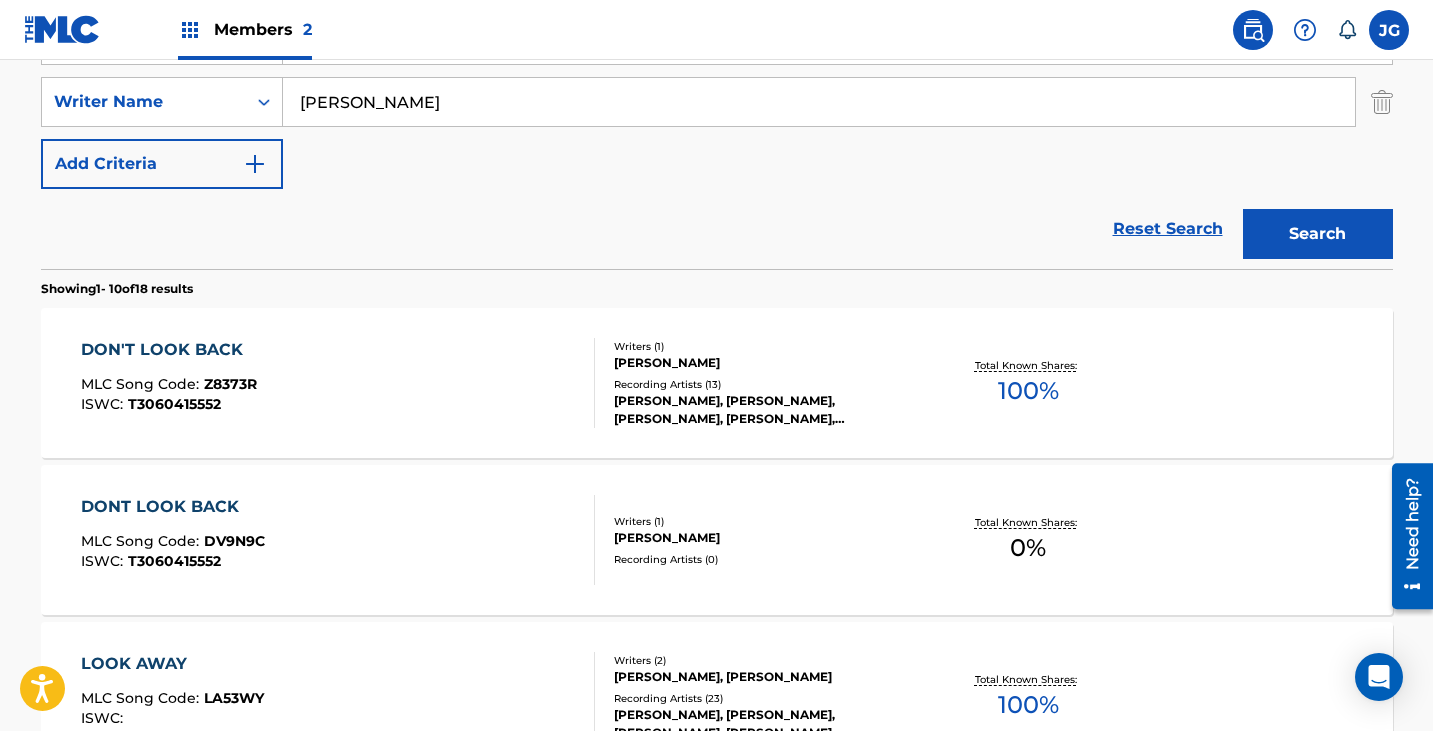 scroll, scrollTop: 156, scrollLeft: 0, axis: vertical 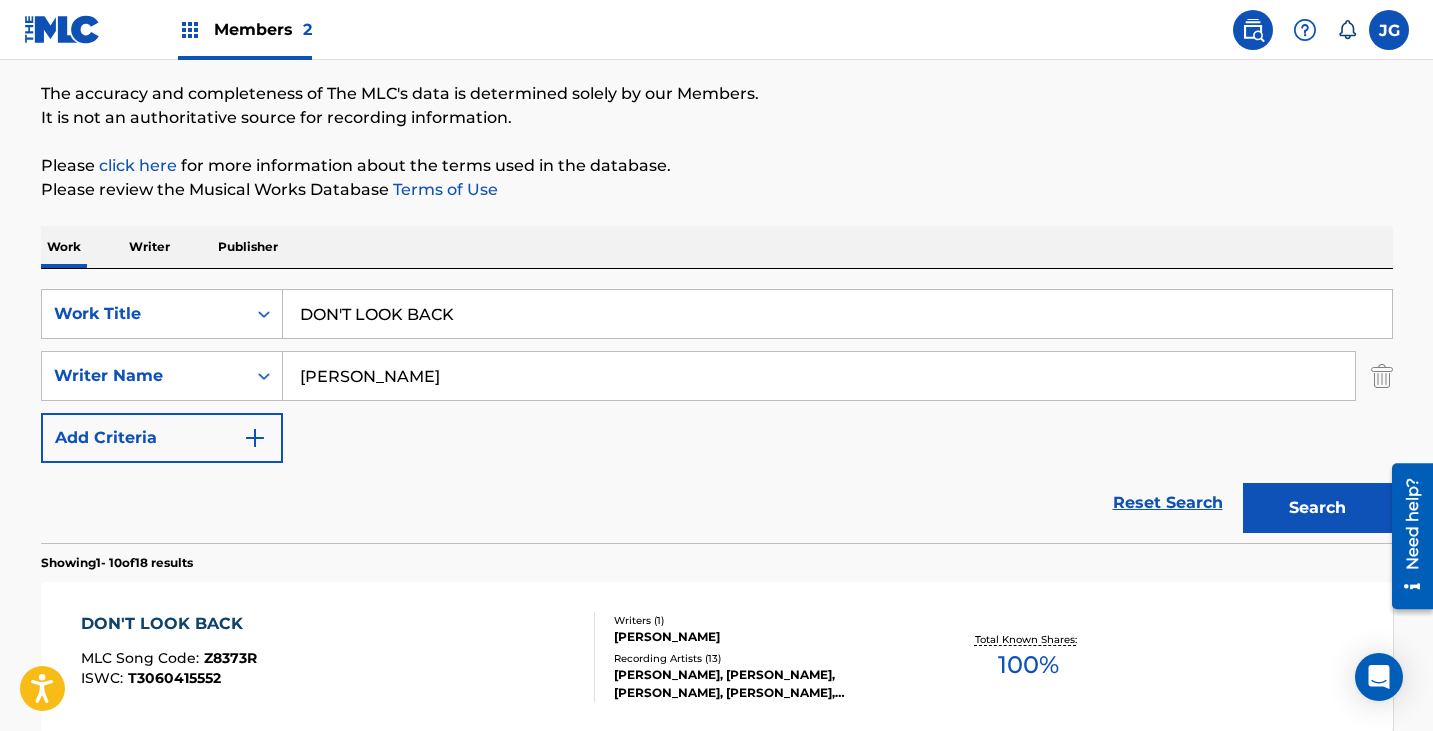 drag, startPoint x: 507, startPoint y: 307, endPoint x: 0, endPoint y: 310, distance: 507.00888 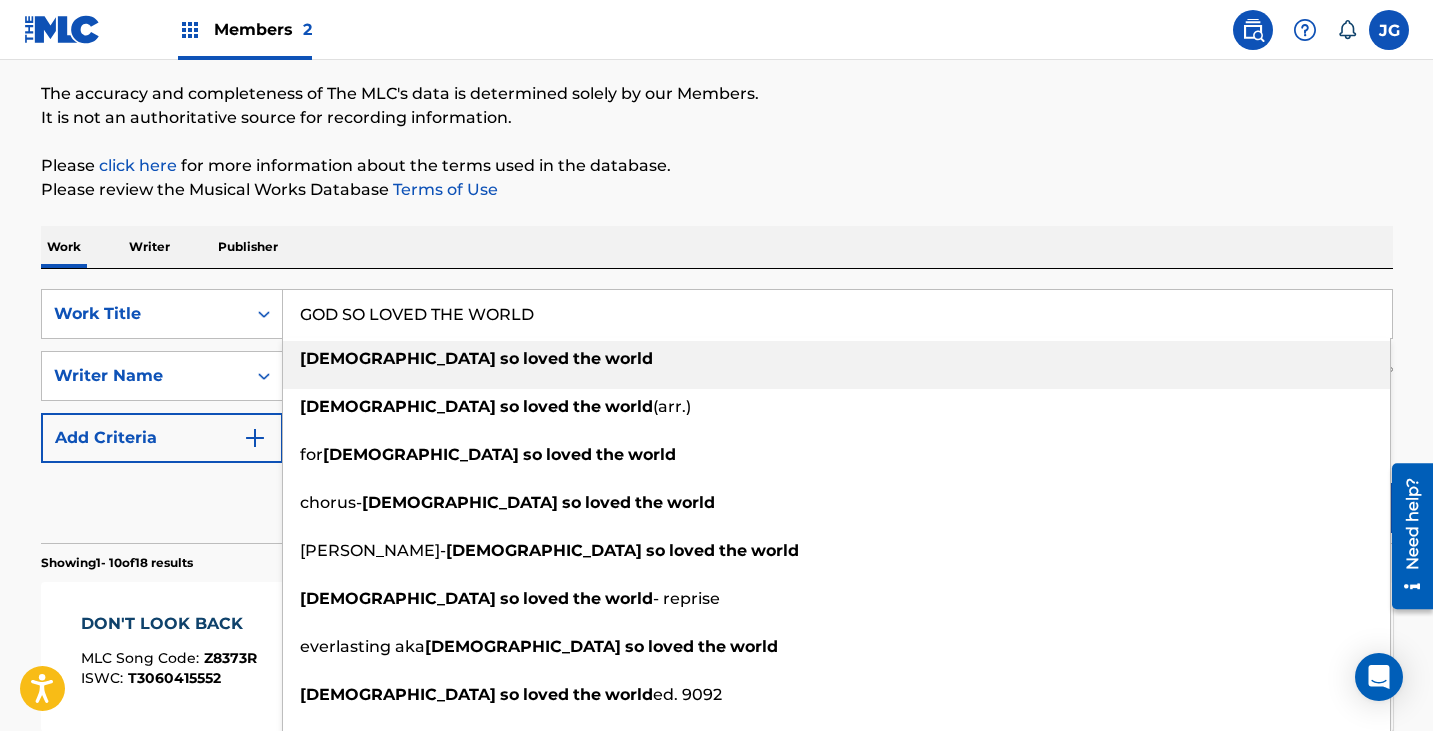 type on "GOD SO LOVED THE WORLD" 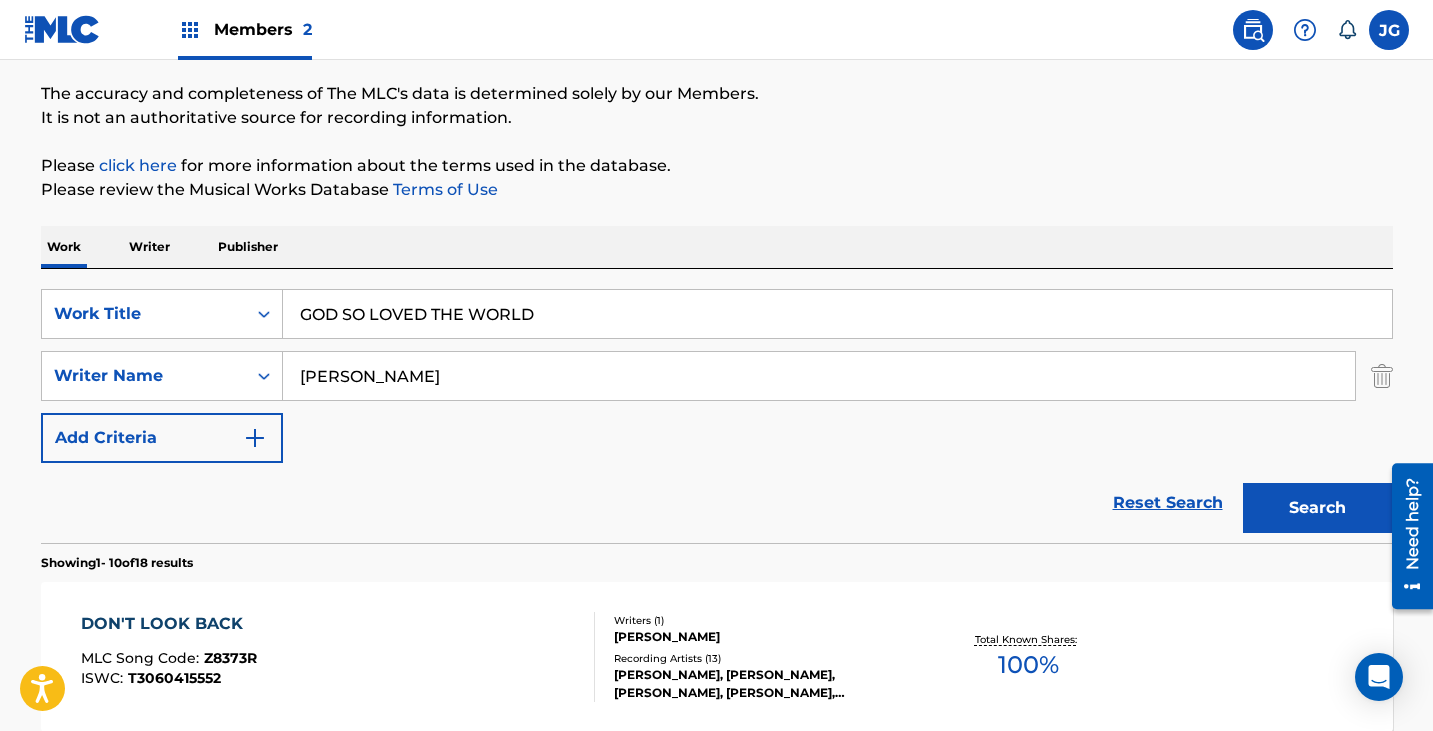 drag, startPoint x: 438, startPoint y: 379, endPoint x: 12, endPoint y: 329, distance: 428.92422 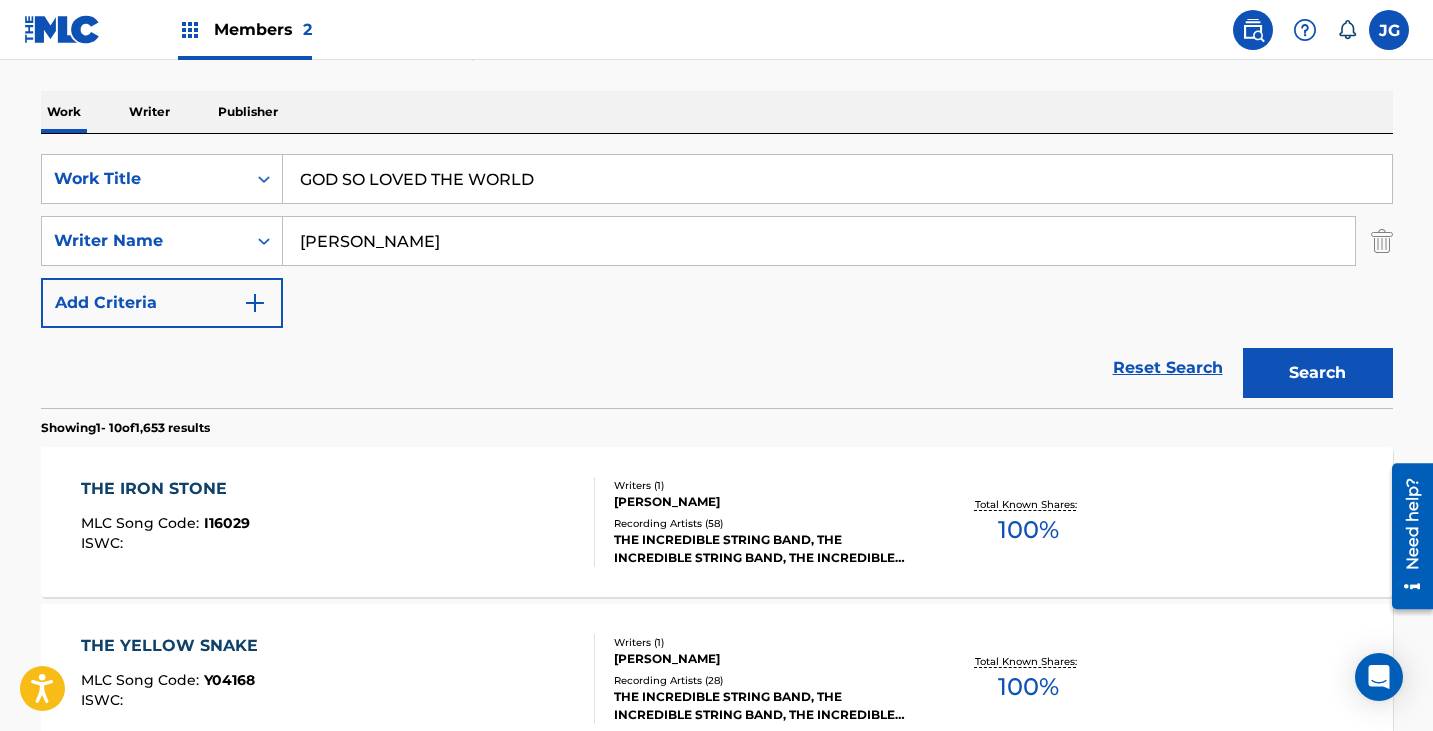 scroll, scrollTop: 256, scrollLeft: 0, axis: vertical 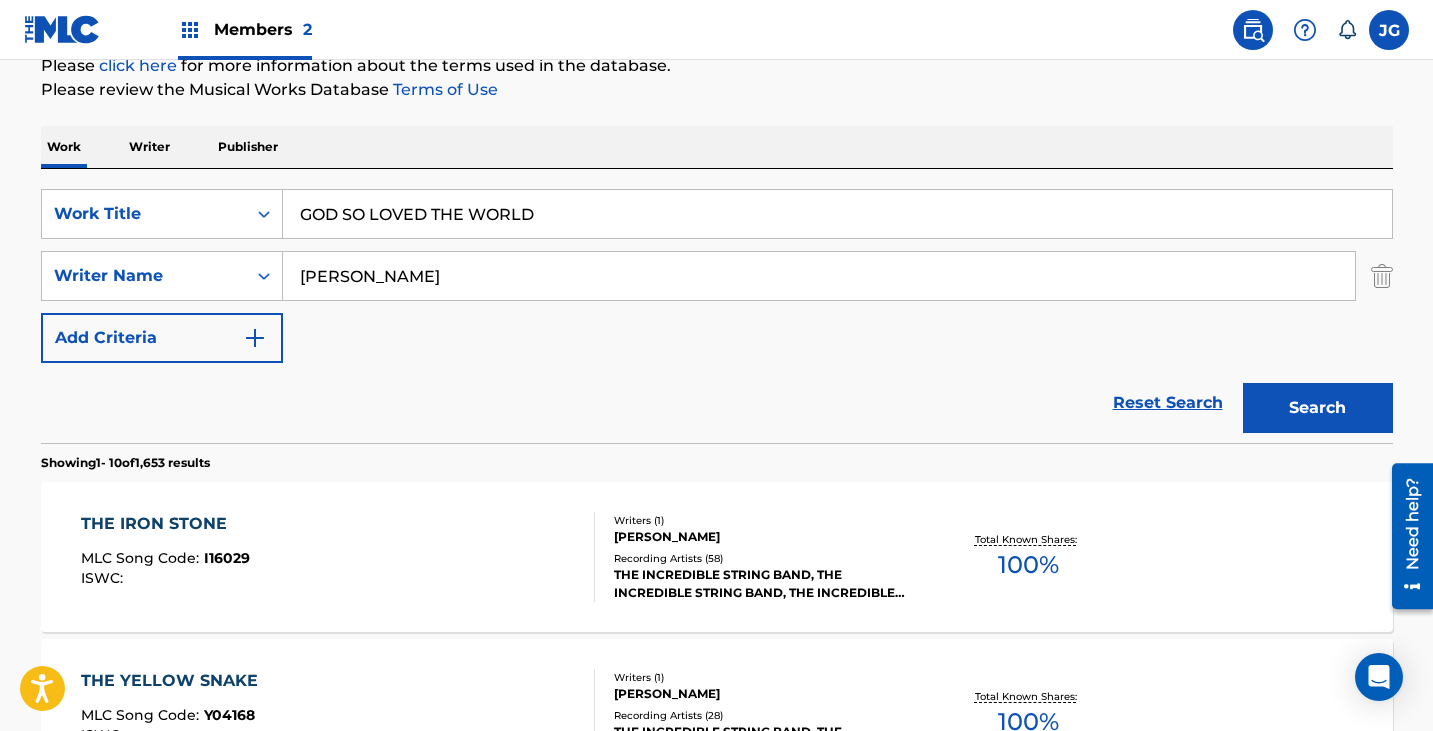 drag, startPoint x: 417, startPoint y: 277, endPoint x: 33, endPoint y: 296, distance: 384.46976 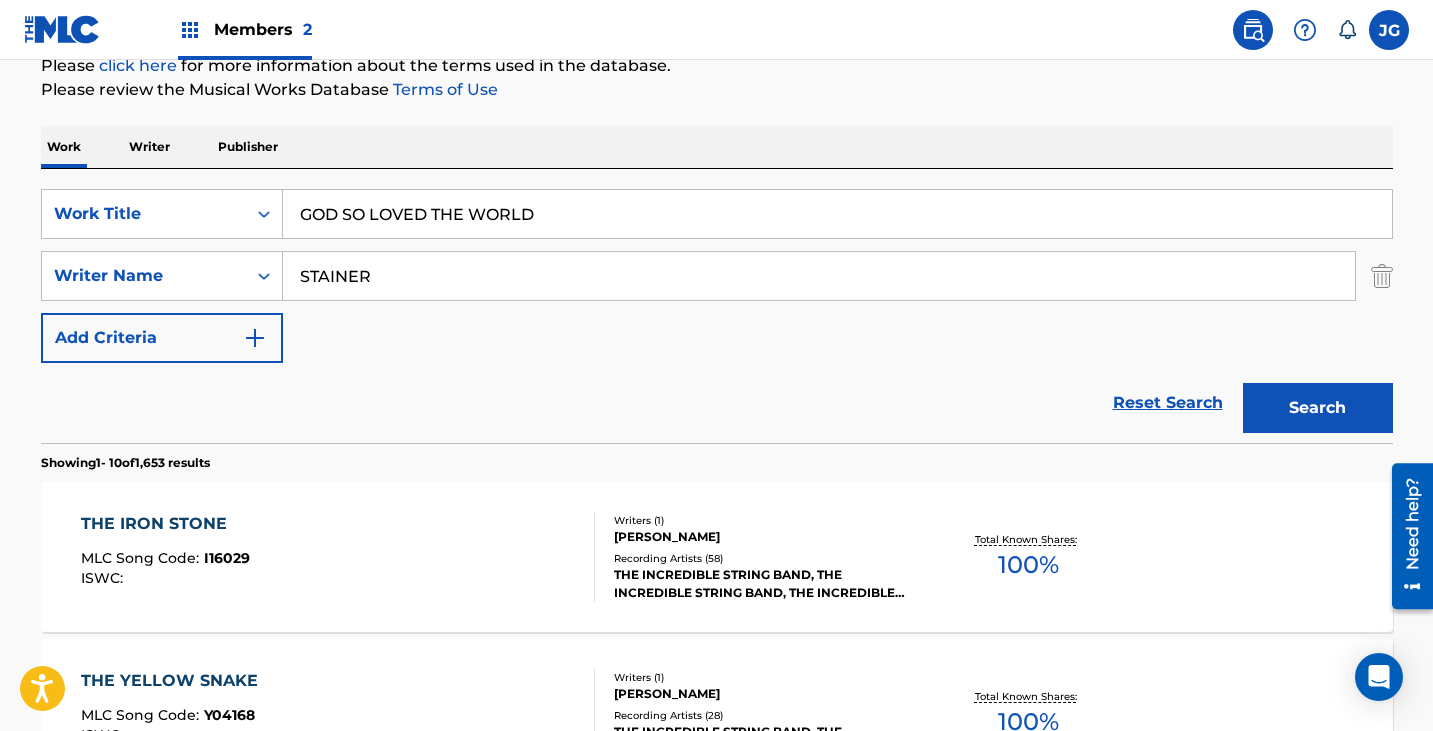 type on "STAINER" 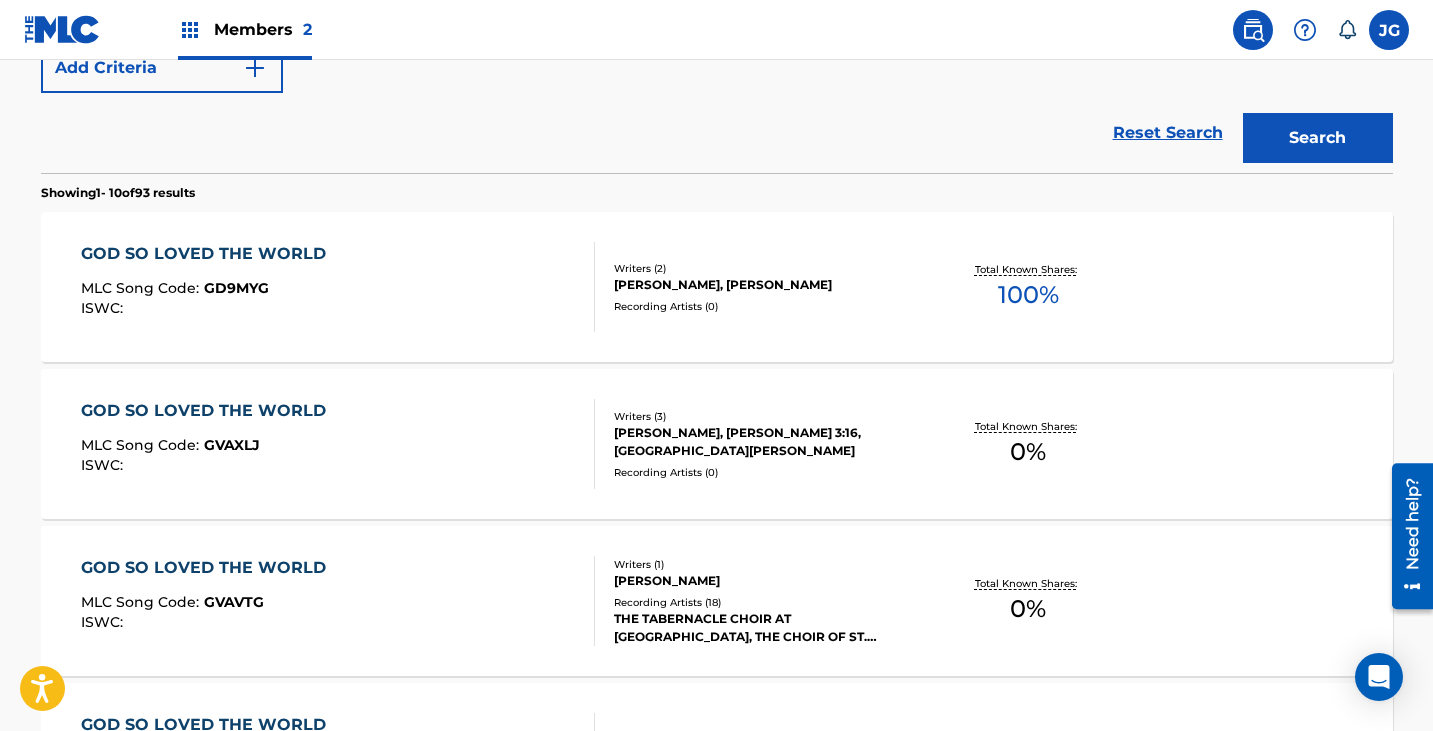 scroll, scrollTop: 556, scrollLeft: 0, axis: vertical 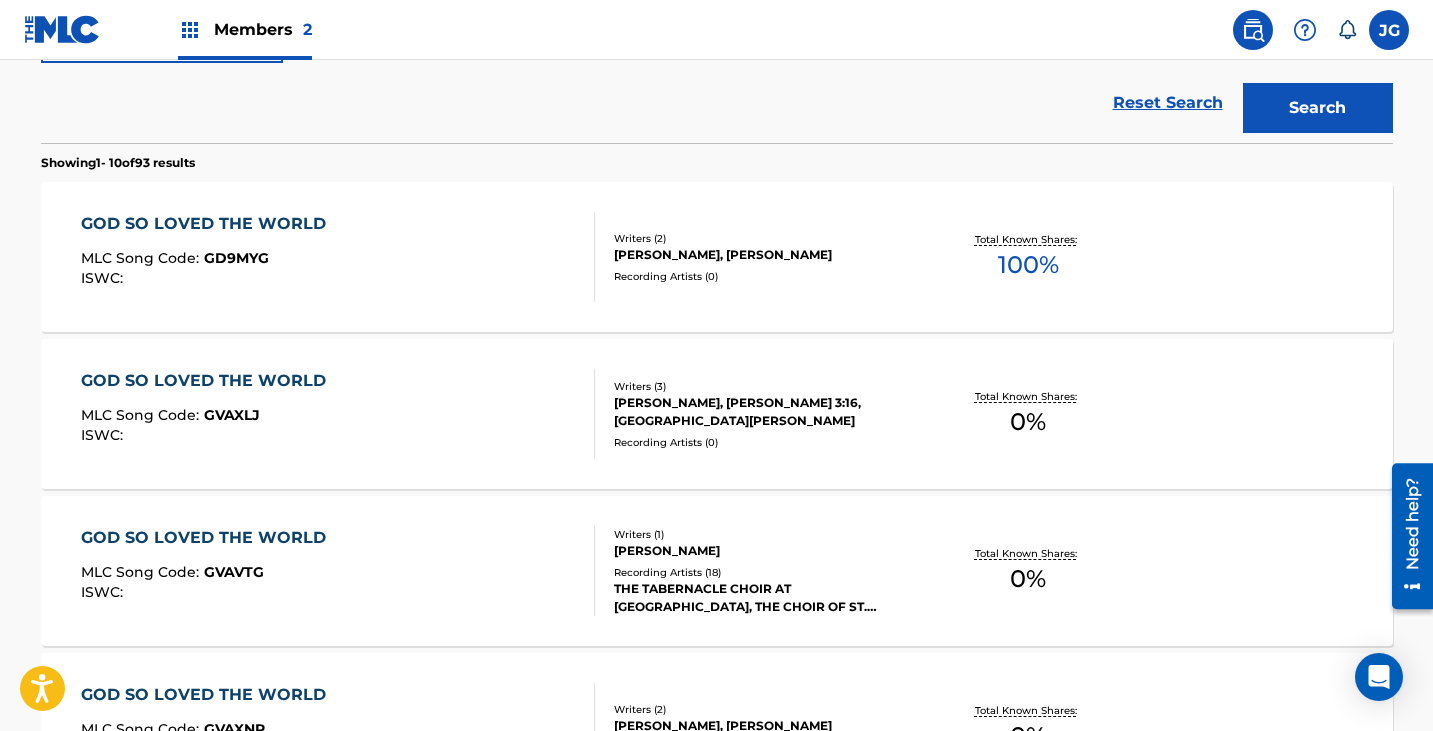 click on "[DEMOGRAPHIC_DATA] SO LOVED THE WORLD MLC Song Code : GD9MYG ISWC :" at bounding box center (338, 257) 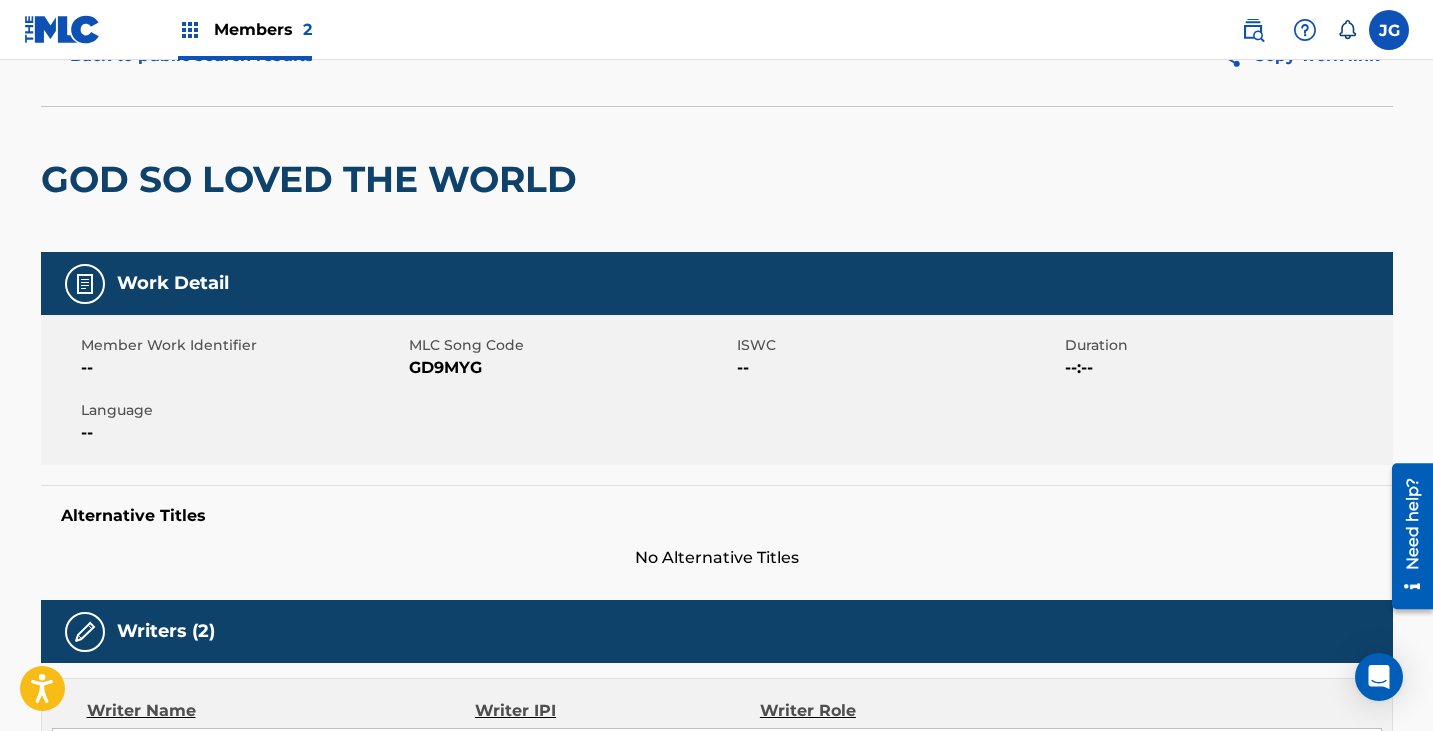 scroll, scrollTop: 0, scrollLeft: 0, axis: both 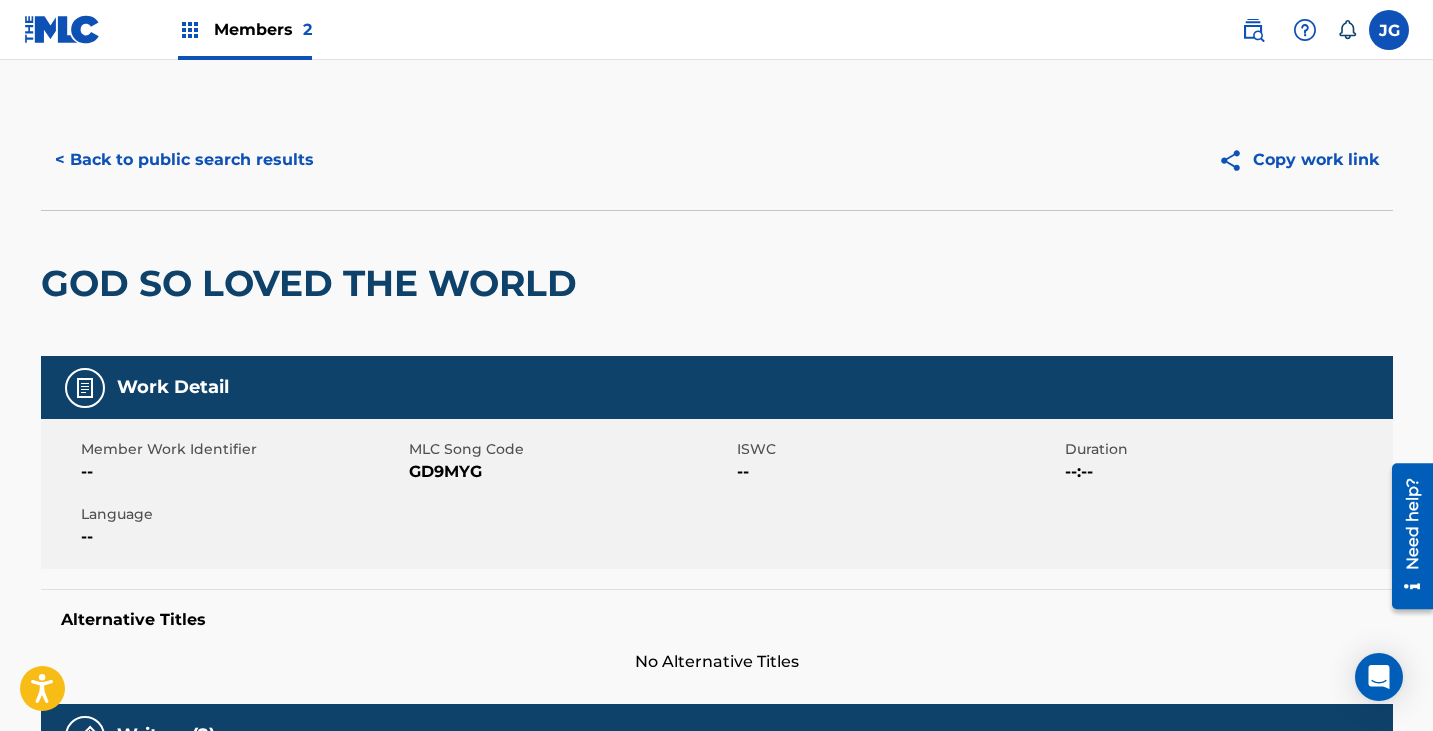 click on "< Back to public search results" at bounding box center [184, 160] 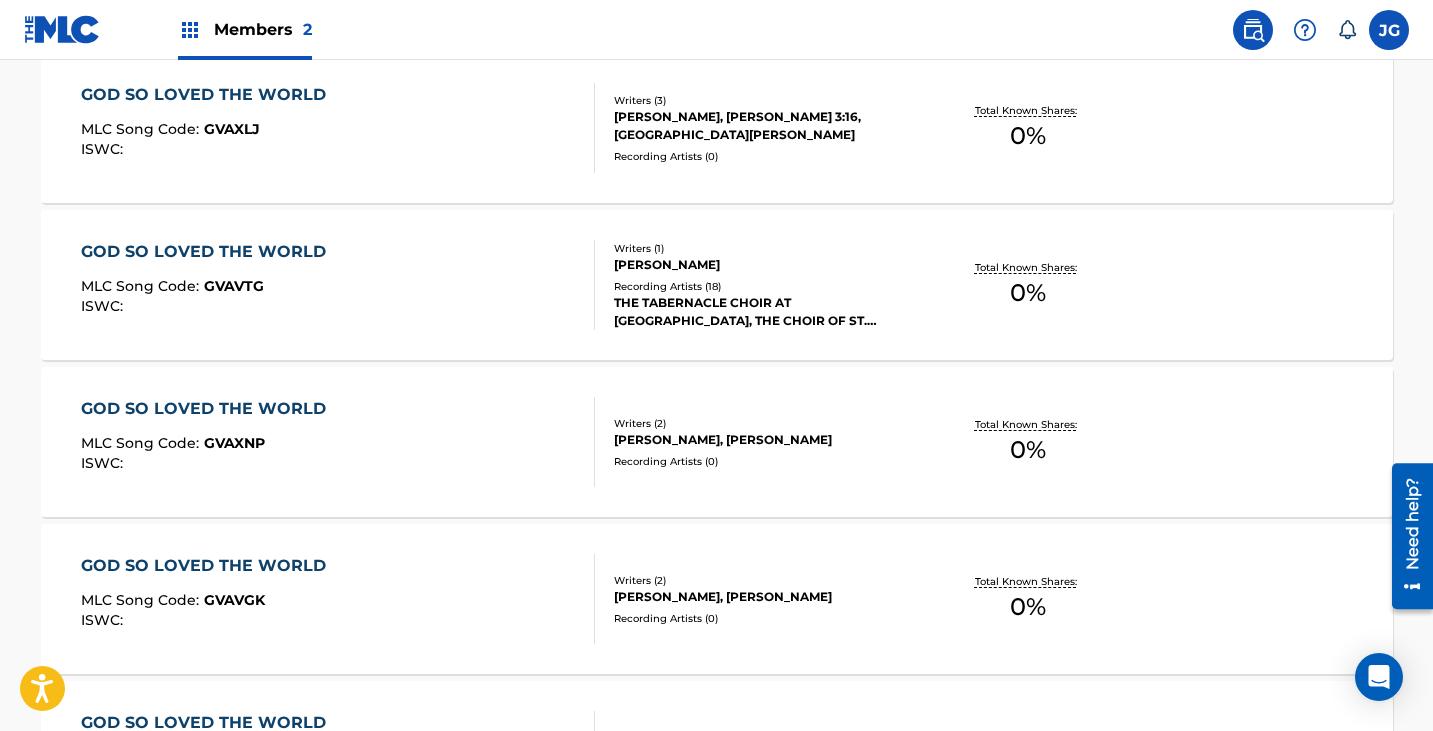 scroll, scrollTop: 870, scrollLeft: 0, axis: vertical 